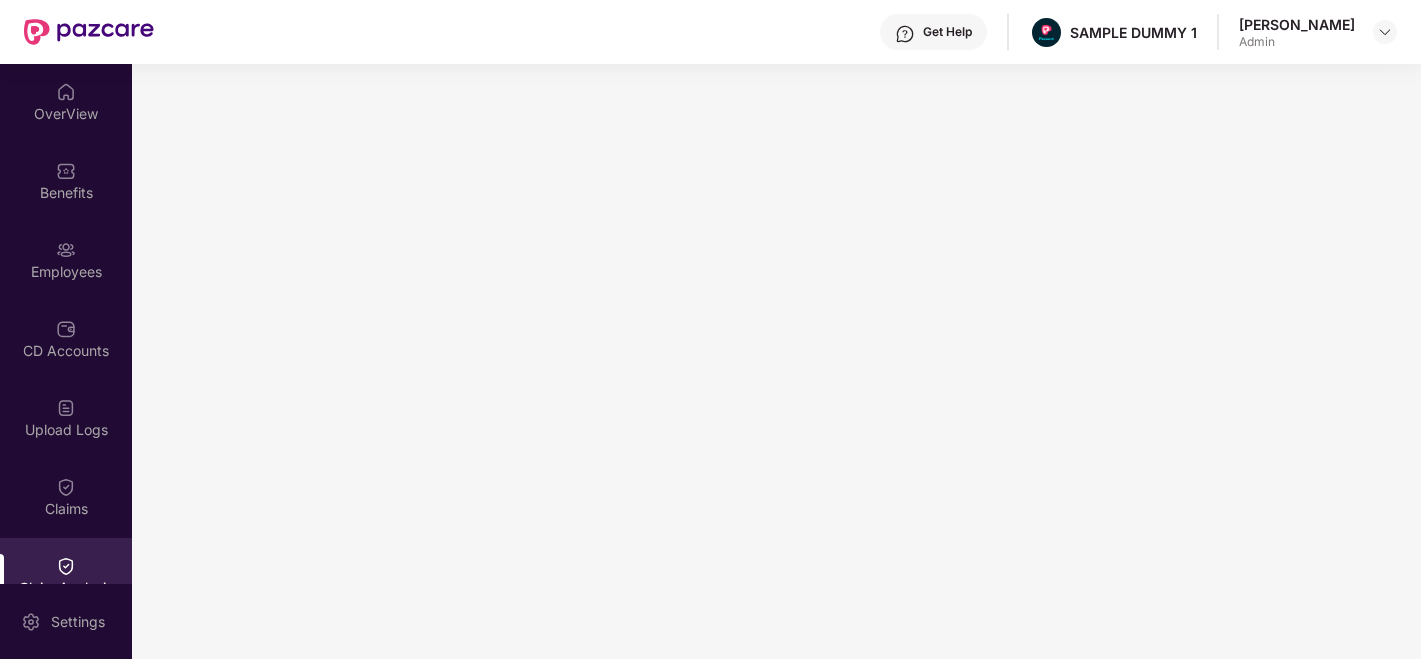 scroll, scrollTop: 0, scrollLeft: 0, axis: both 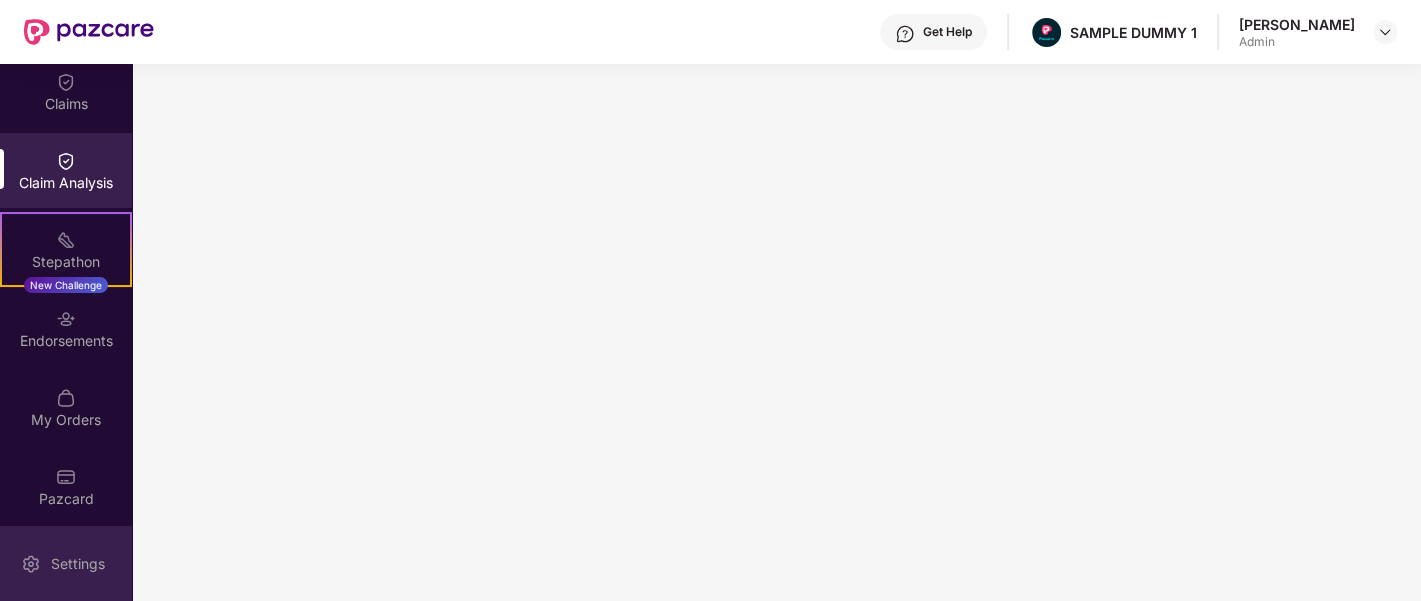 click on "Settings" at bounding box center [78, 564] 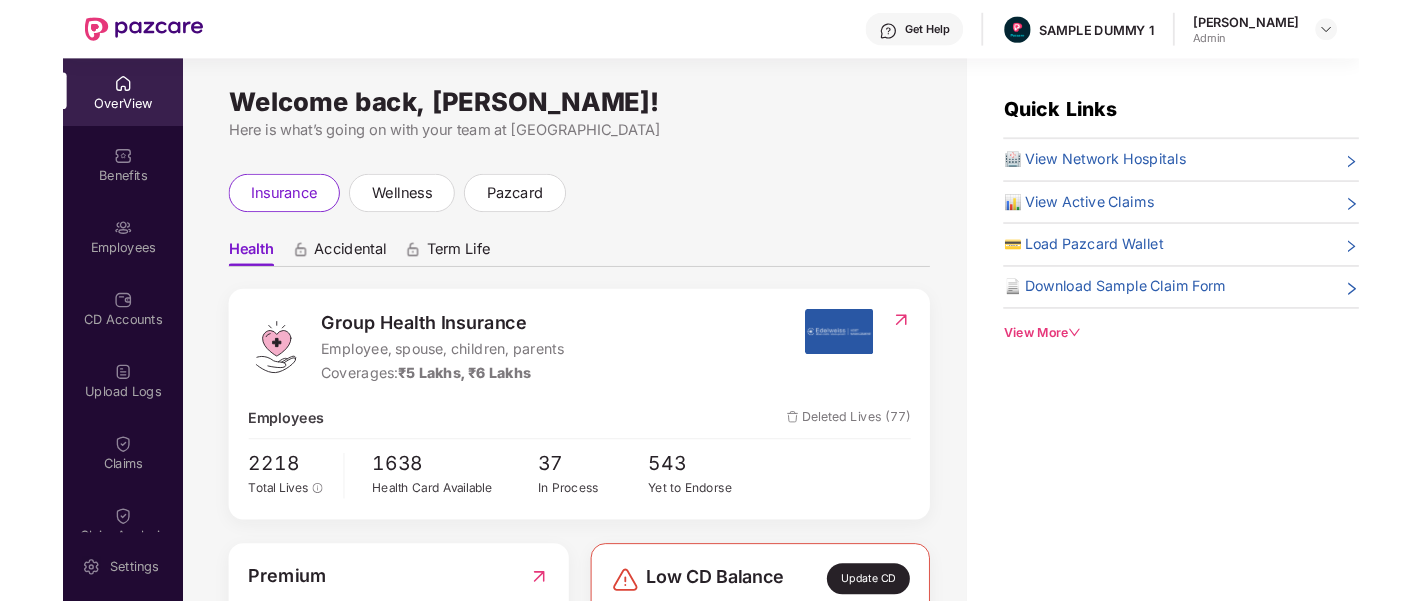 scroll, scrollTop: 0, scrollLeft: 0, axis: both 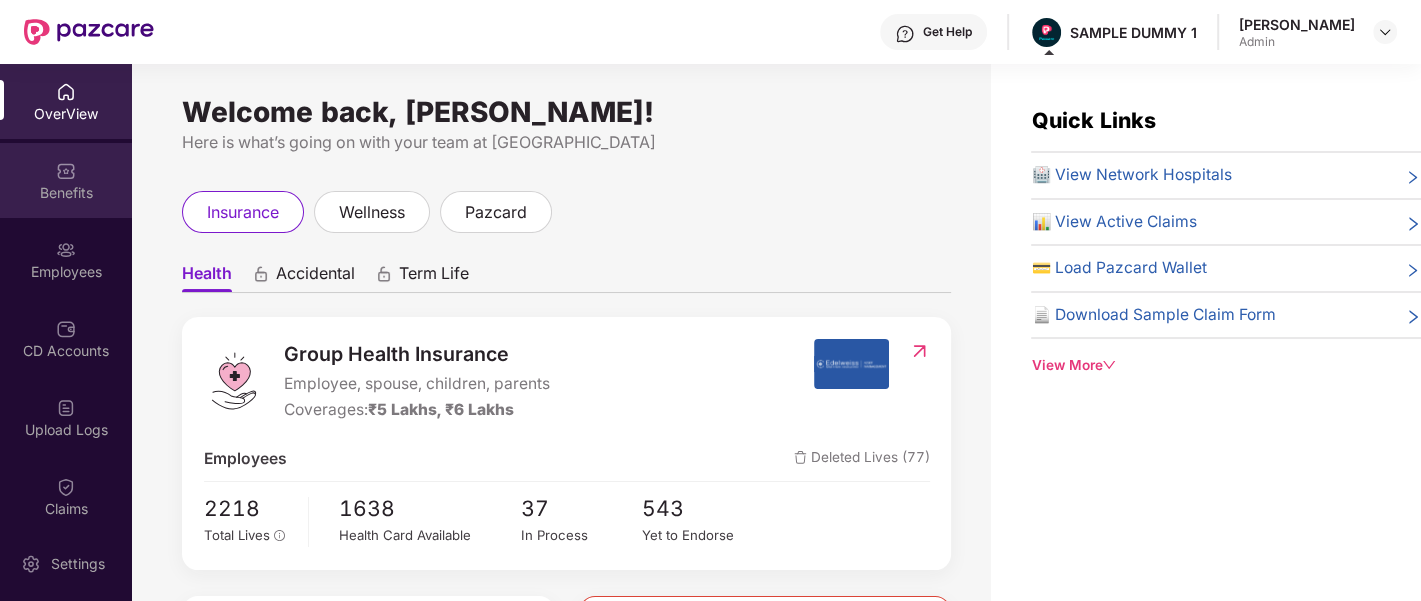 click on "Benefits" at bounding box center (66, 180) 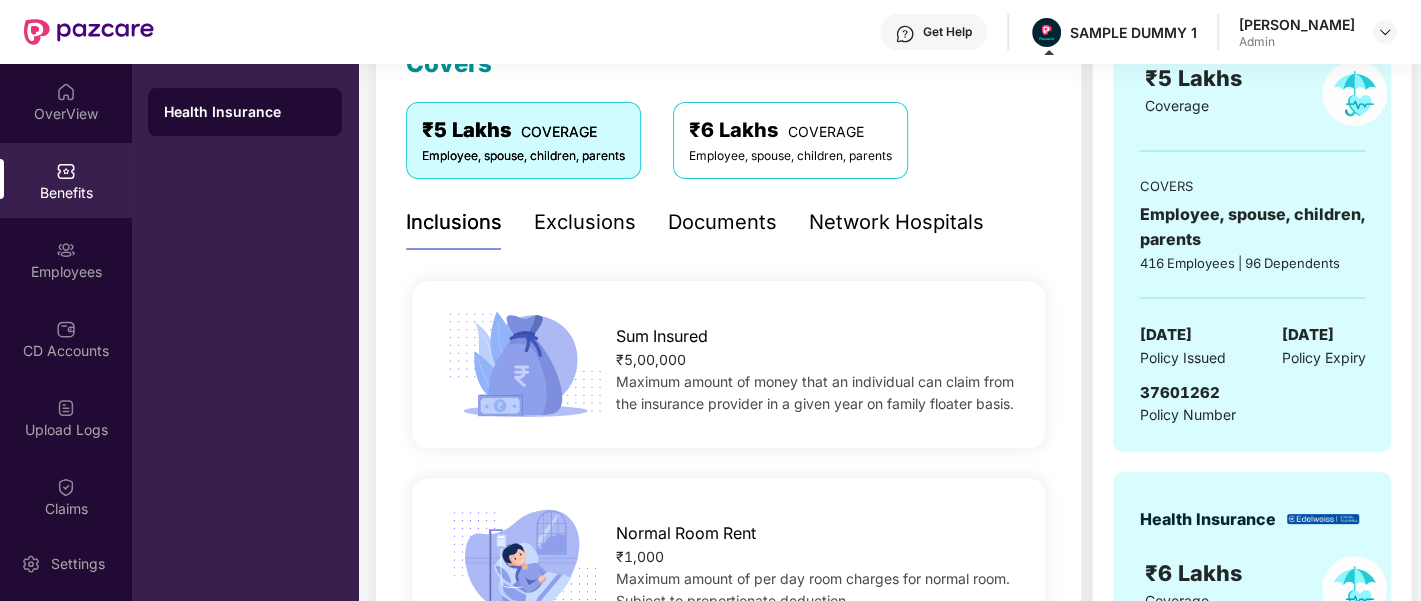scroll, scrollTop: 315, scrollLeft: 0, axis: vertical 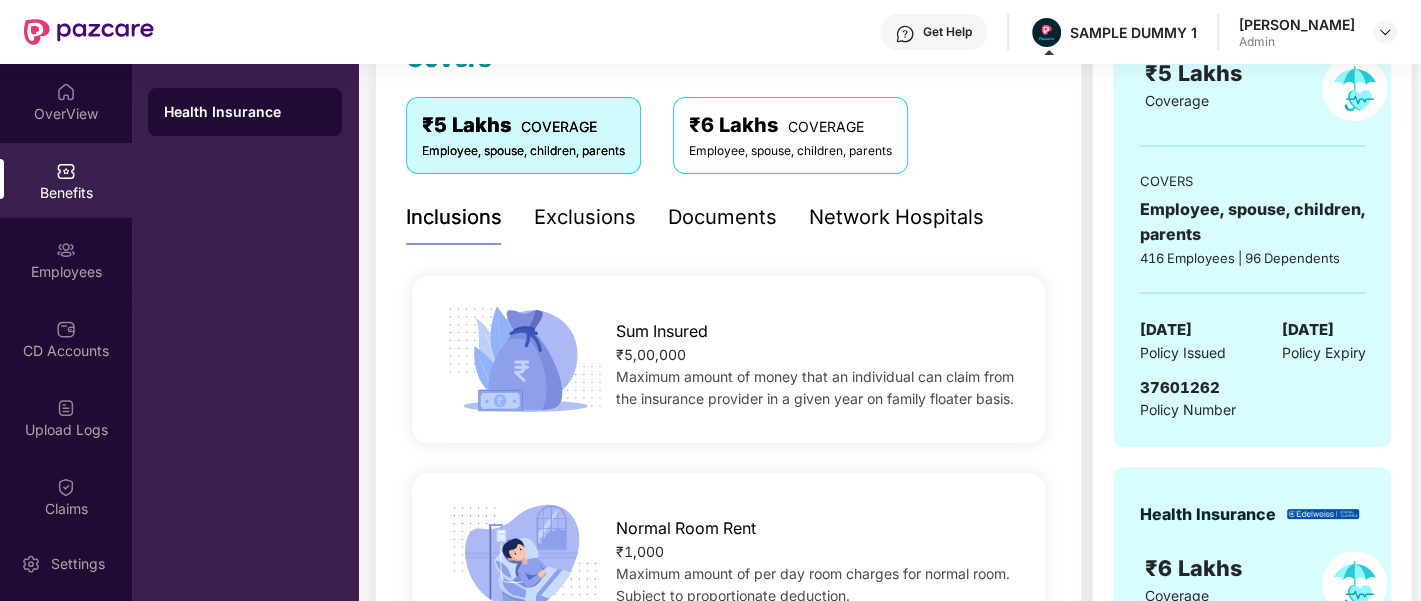 click on "Documents" at bounding box center (722, 217) 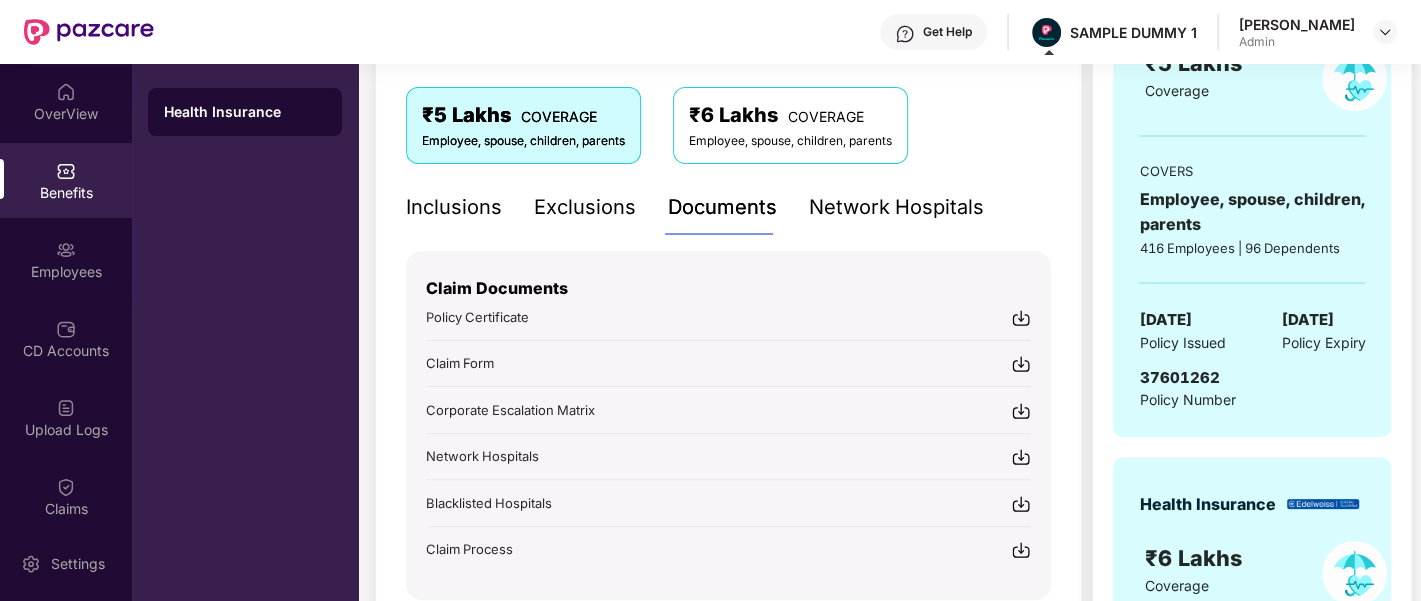 scroll, scrollTop: 323, scrollLeft: 0, axis: vertical 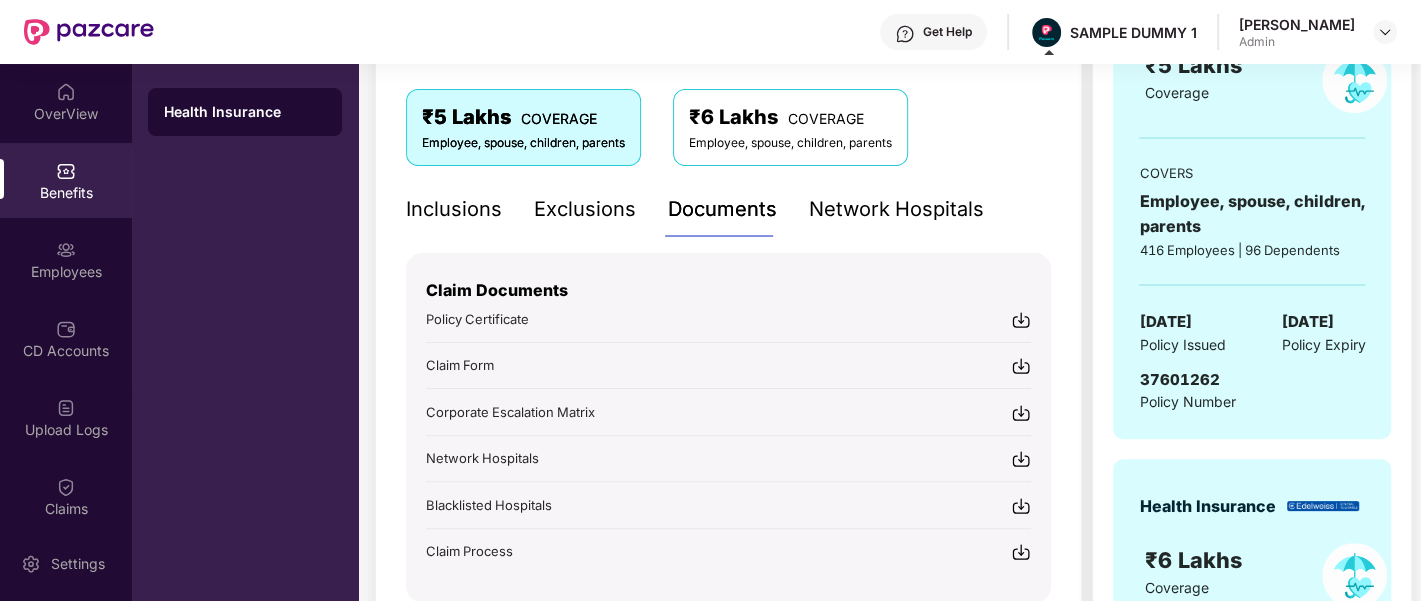 click on "Network Hospitals" at bounding box center [896, 209] 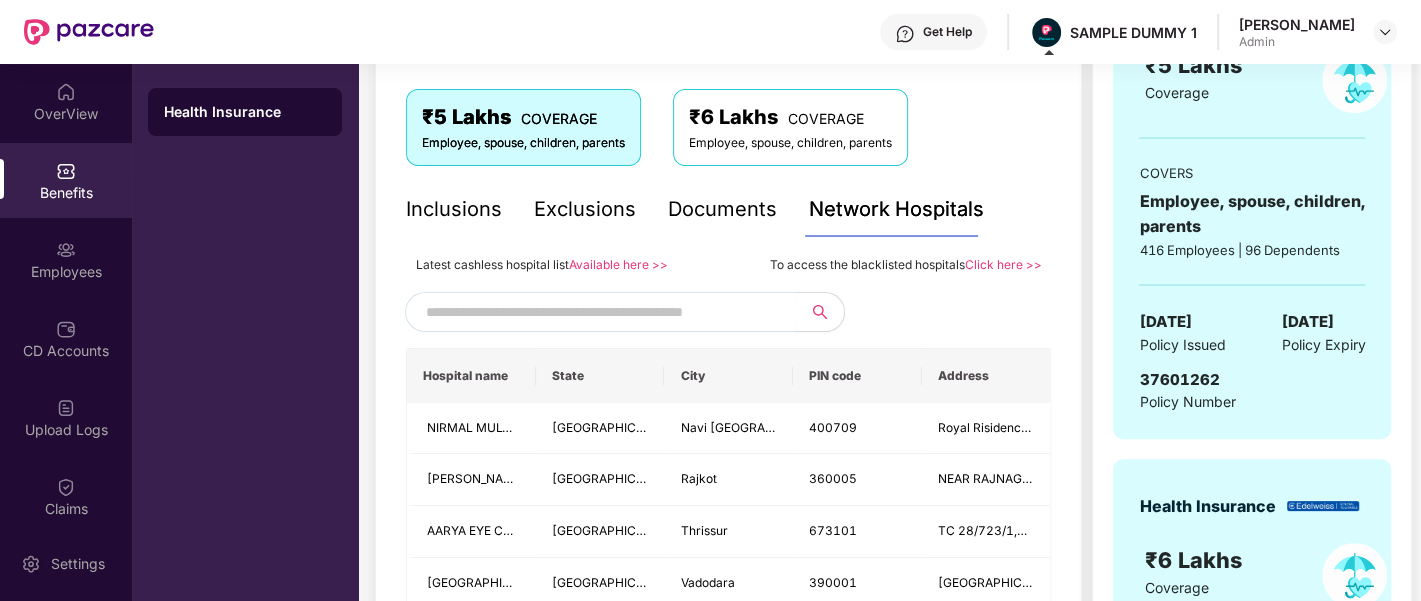 click at bounding box center (597, 312) 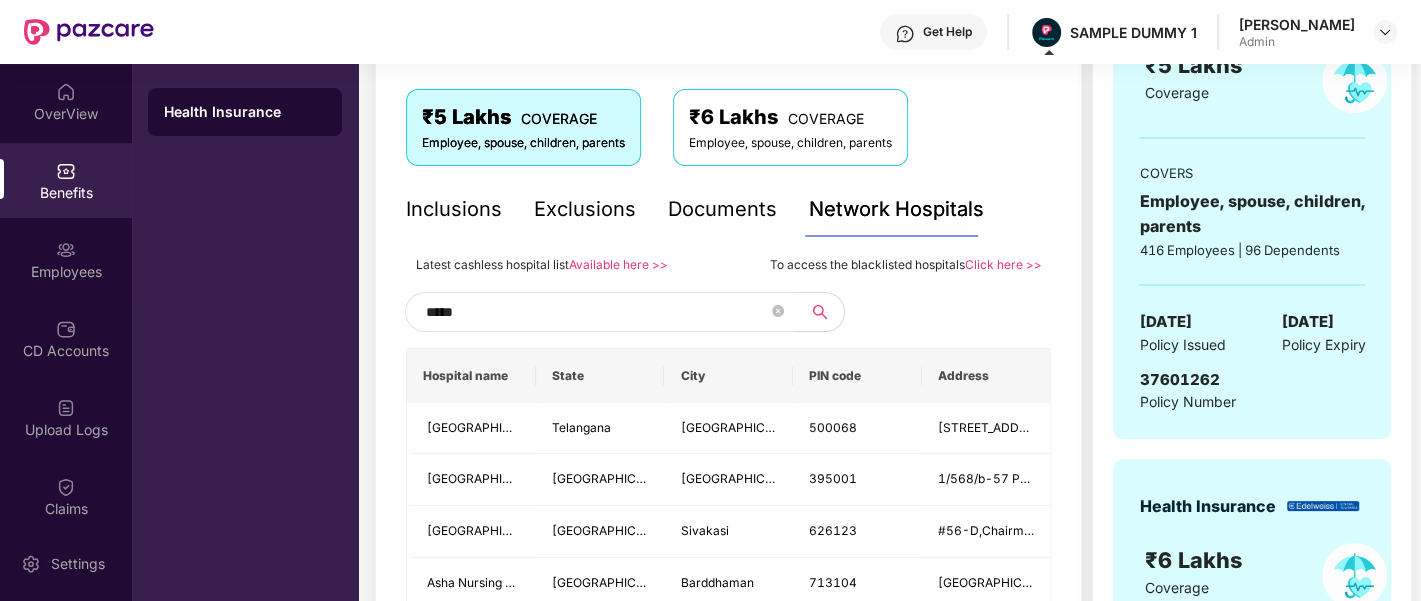 type on "******" 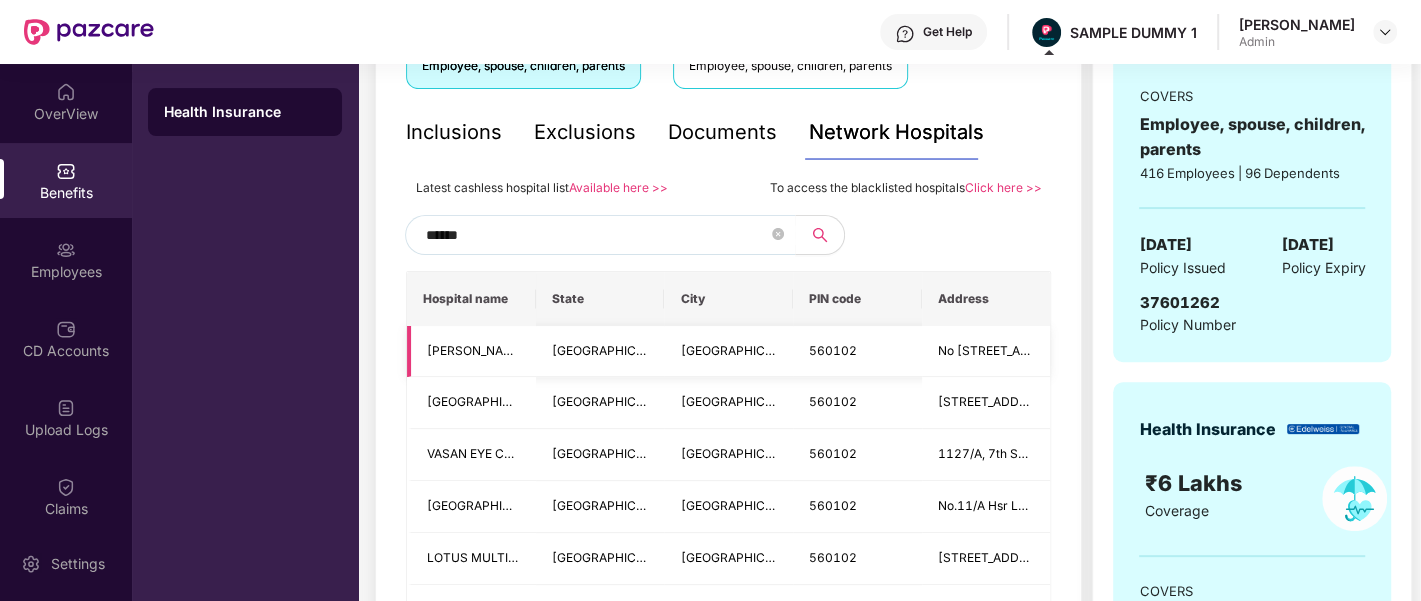 scroll, scrollTop: 401, scrollLeft: 0, axis: vertical 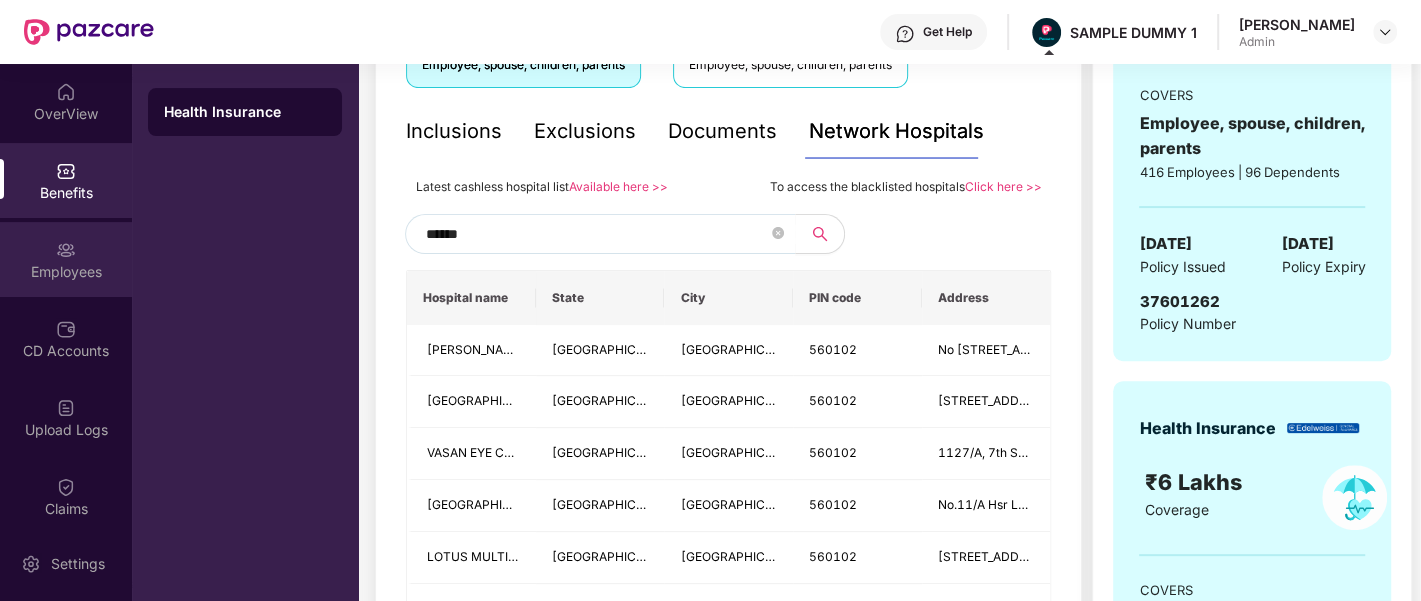 click on "Employees" at bounding box center [66, 272] 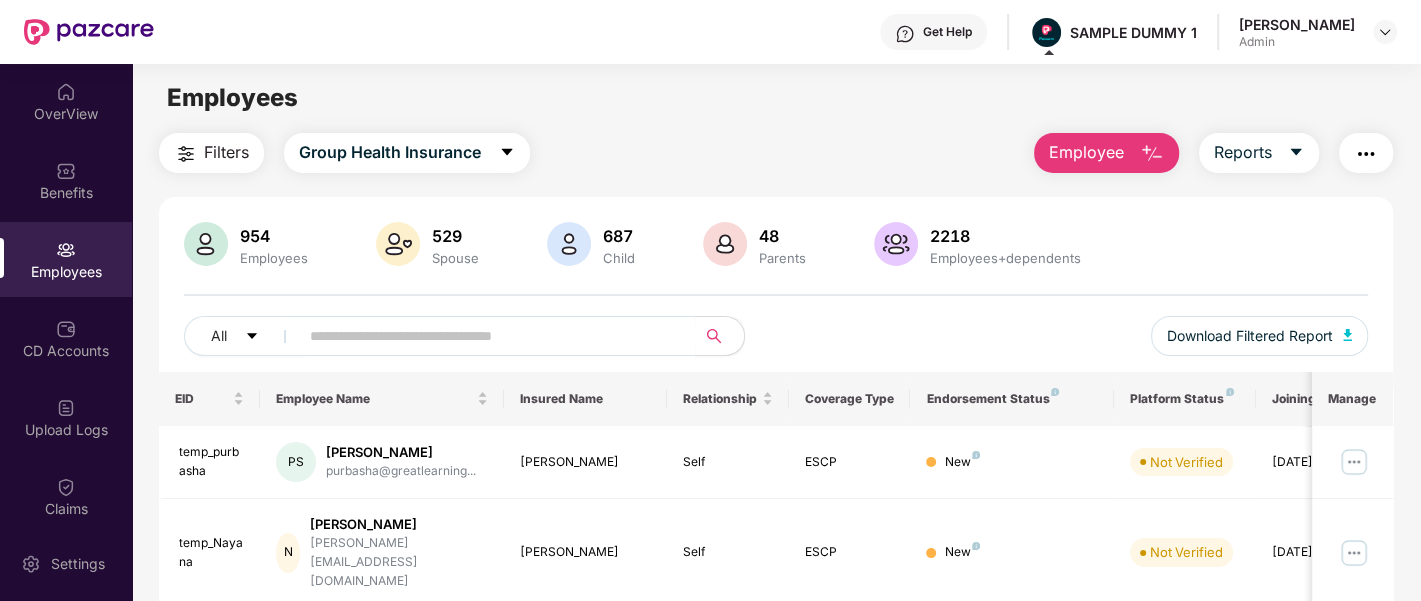 scroll, scrollTop: 0, scrollLeft: 0, axis: both 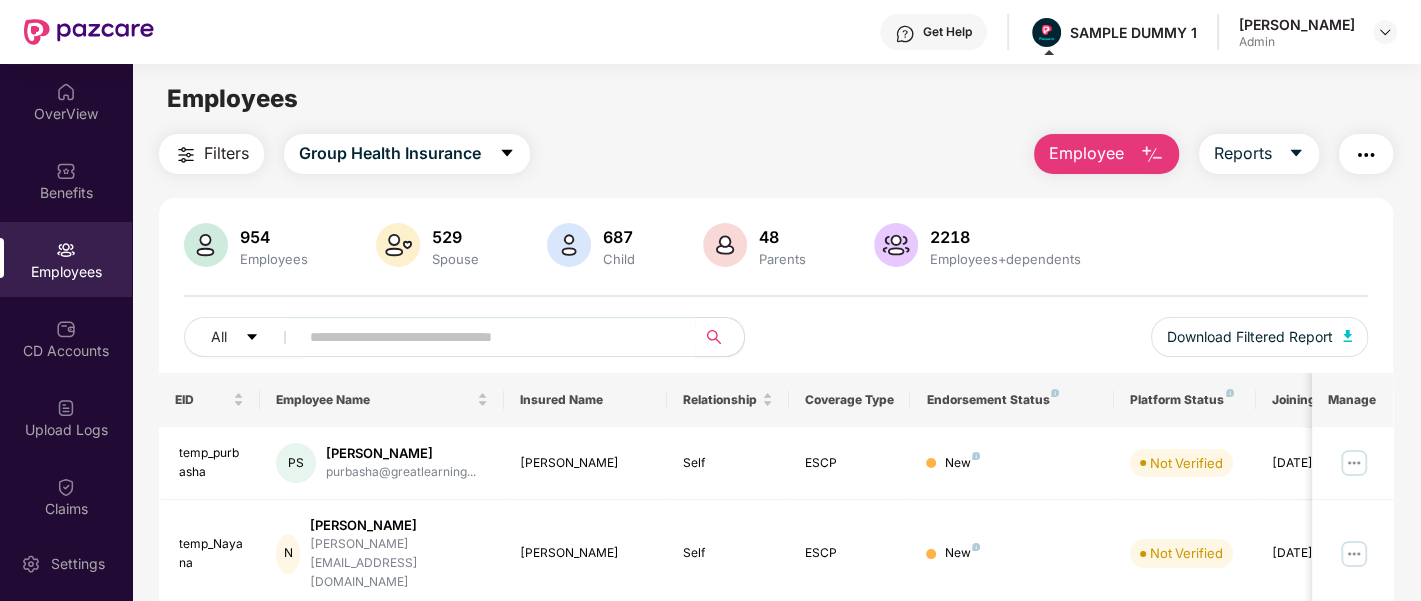 click at bounding box center [1152, 155] 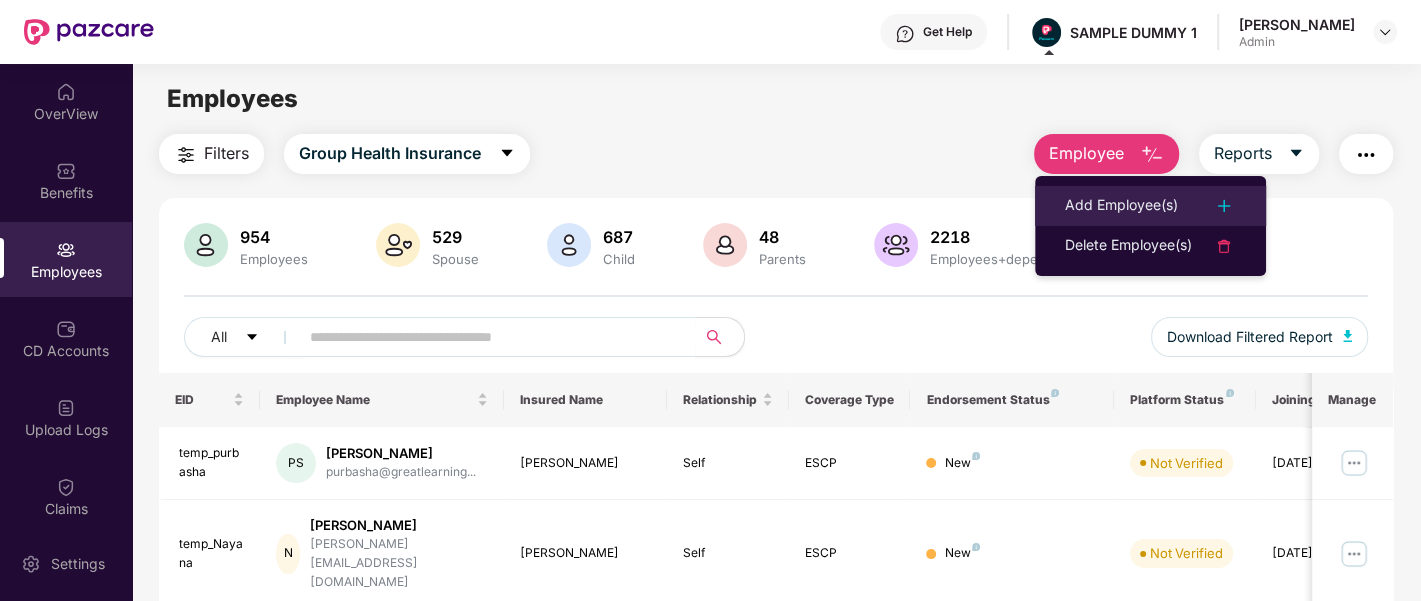 click on "Add Employee(s)" at bounding box center (1150, 206) 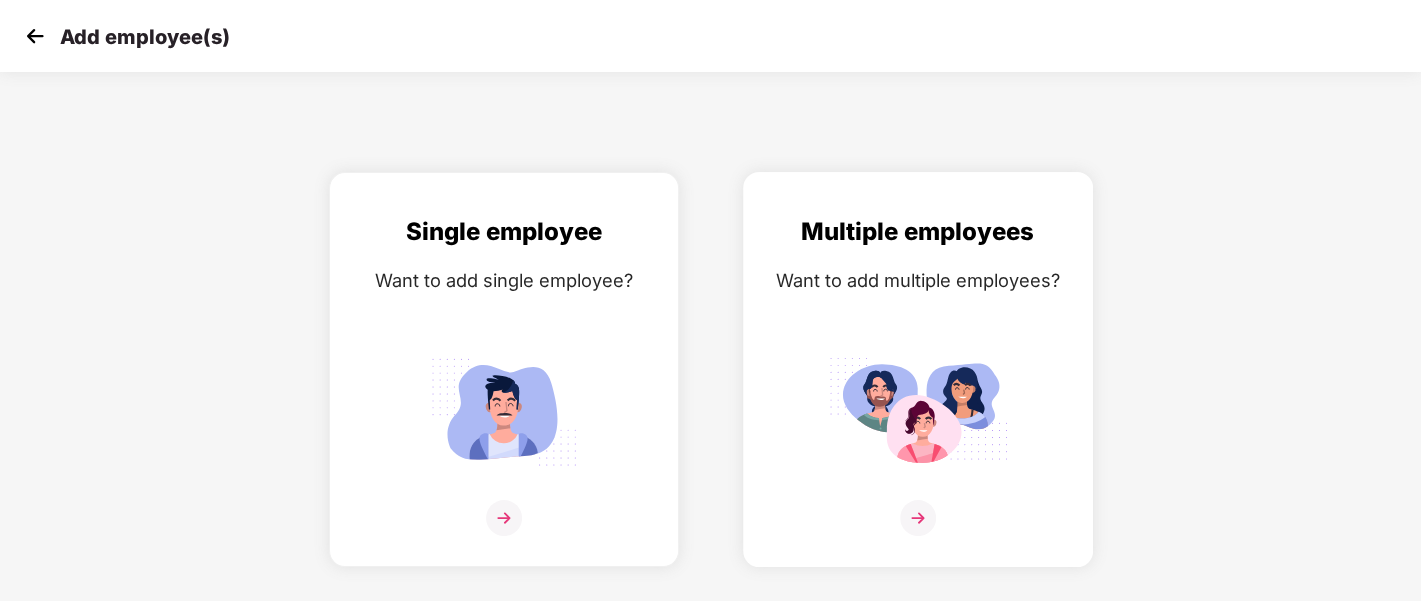 click on "Multiple employees Want to add multiple employees?" at bounding box center [918, 387] 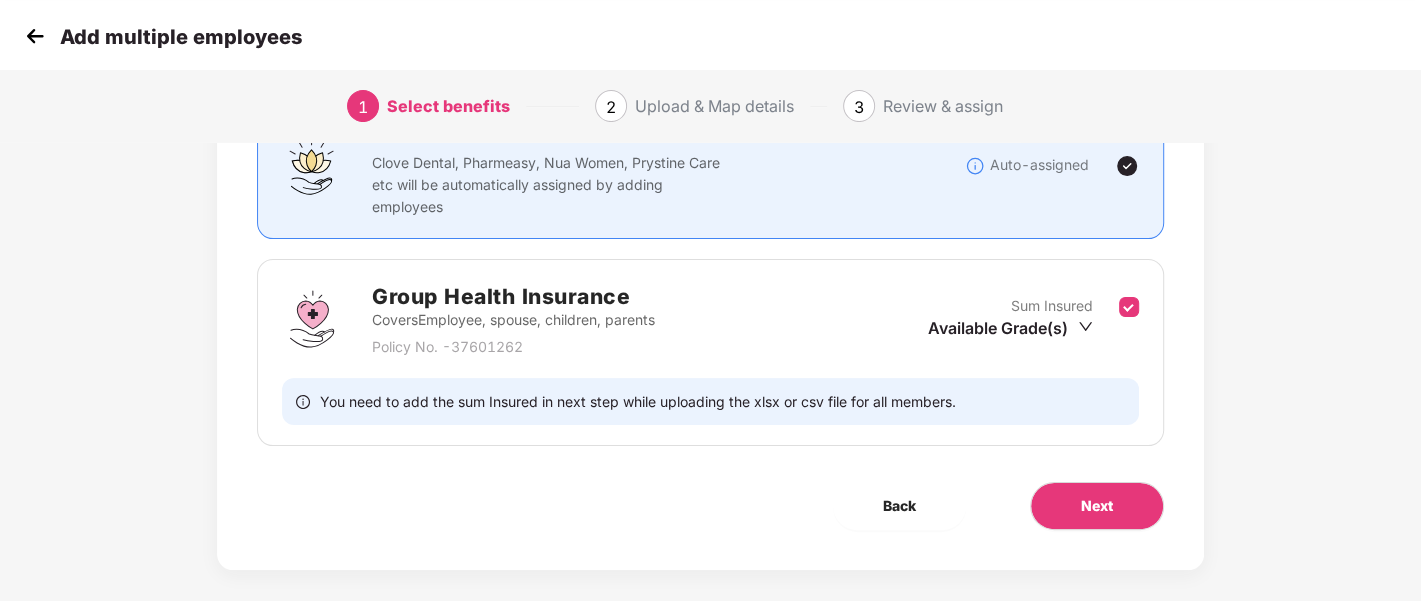 scroll, scrollTop: 201, scrollLeft: 0, axis: vertical 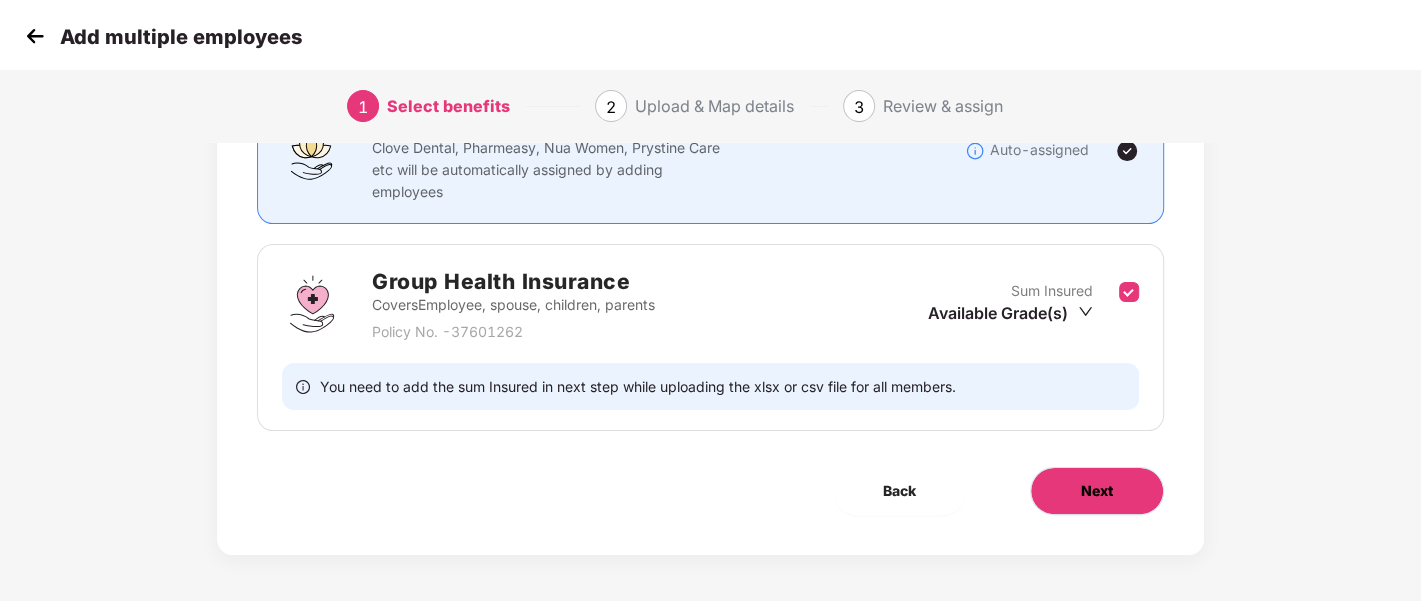 click on "Next" at bounding box center (1097, 491) 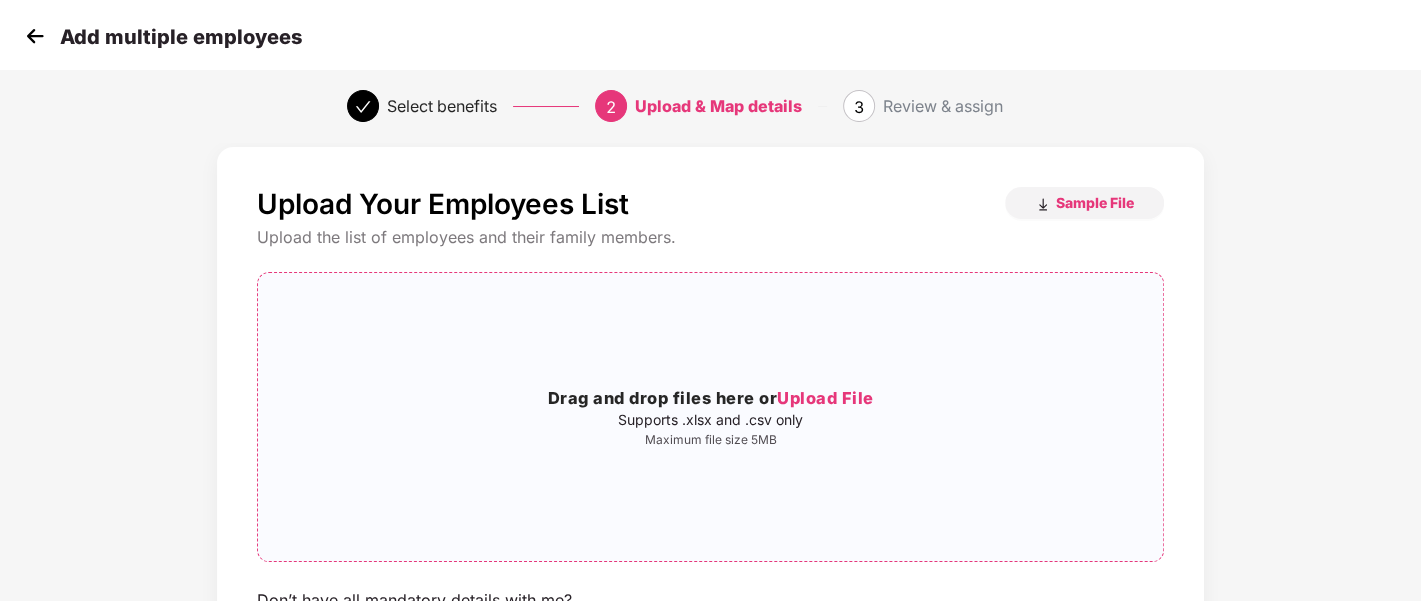 scroll, scrollTop: 19, scrollLeft: 0, axis: vertical 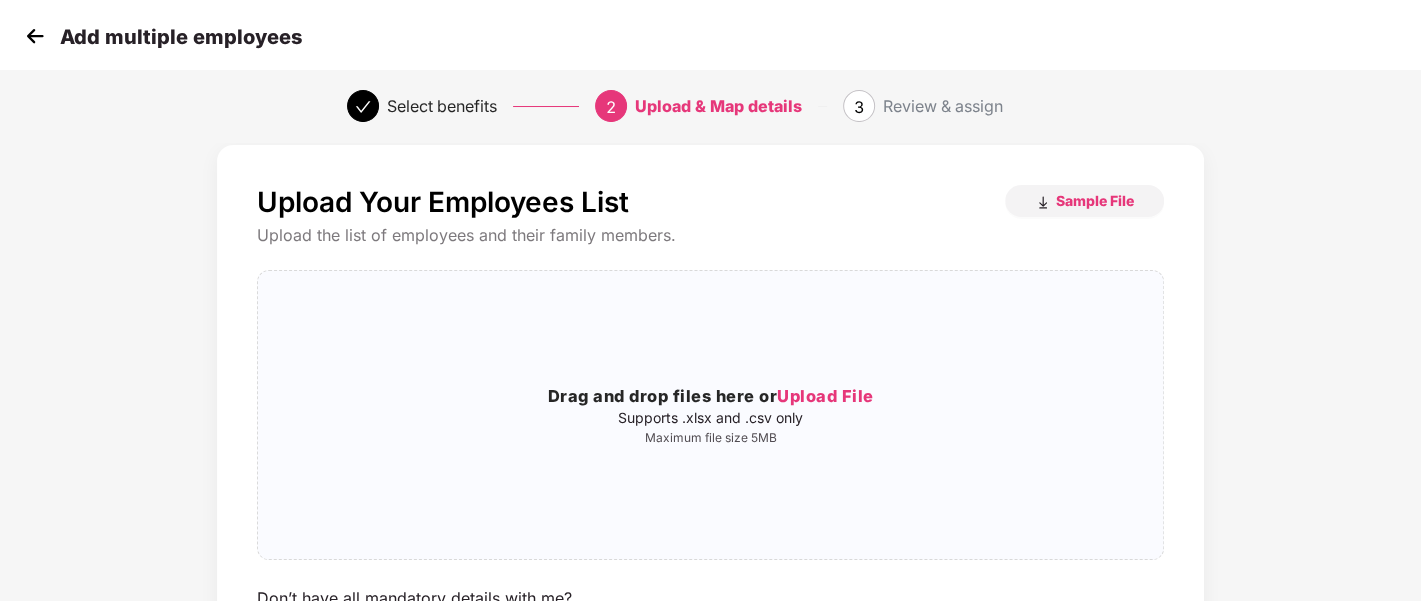 click at bounding box center (35, 36) 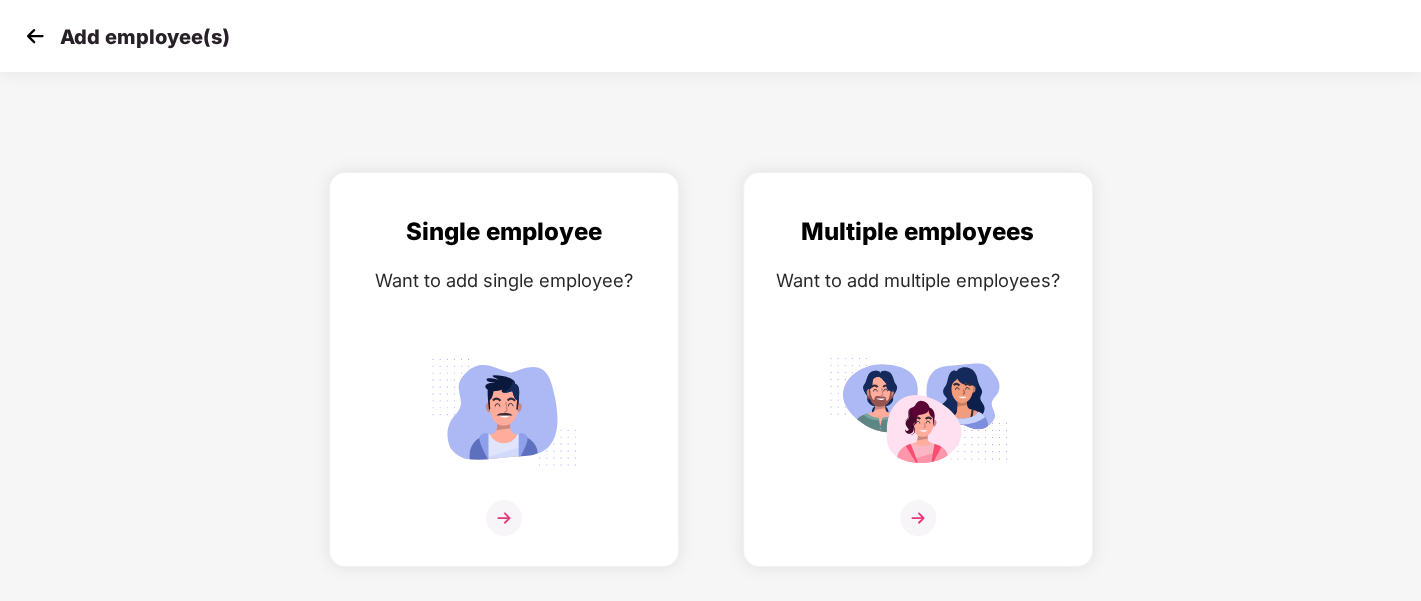 scroll, scrollTop: 0, scrollLeft: 0, axis: both 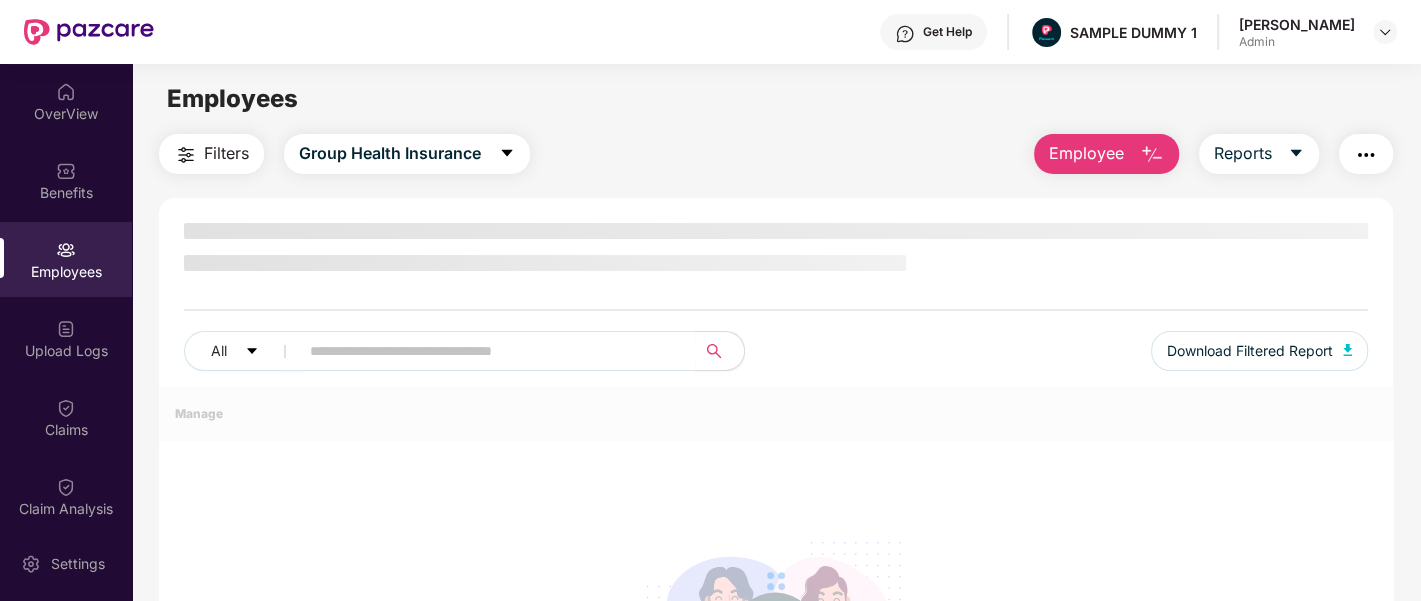 click at bounding box center (1366, 154) 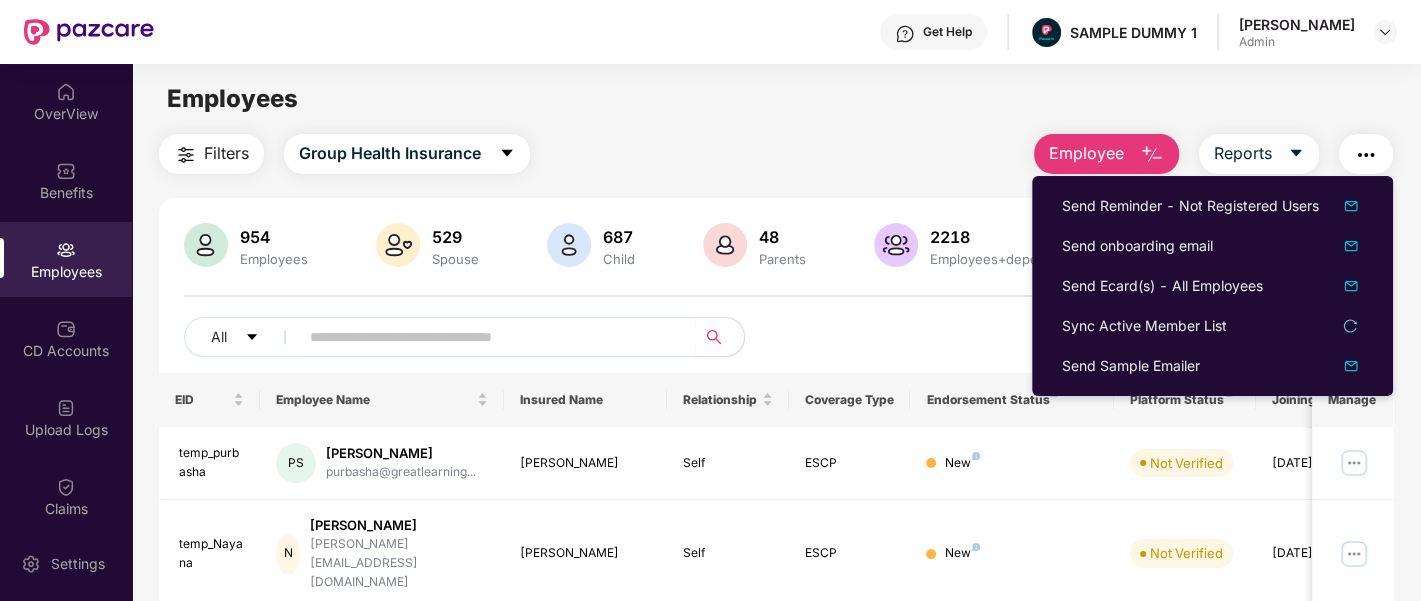 click on "Employees" at bounding box center [776, 99] 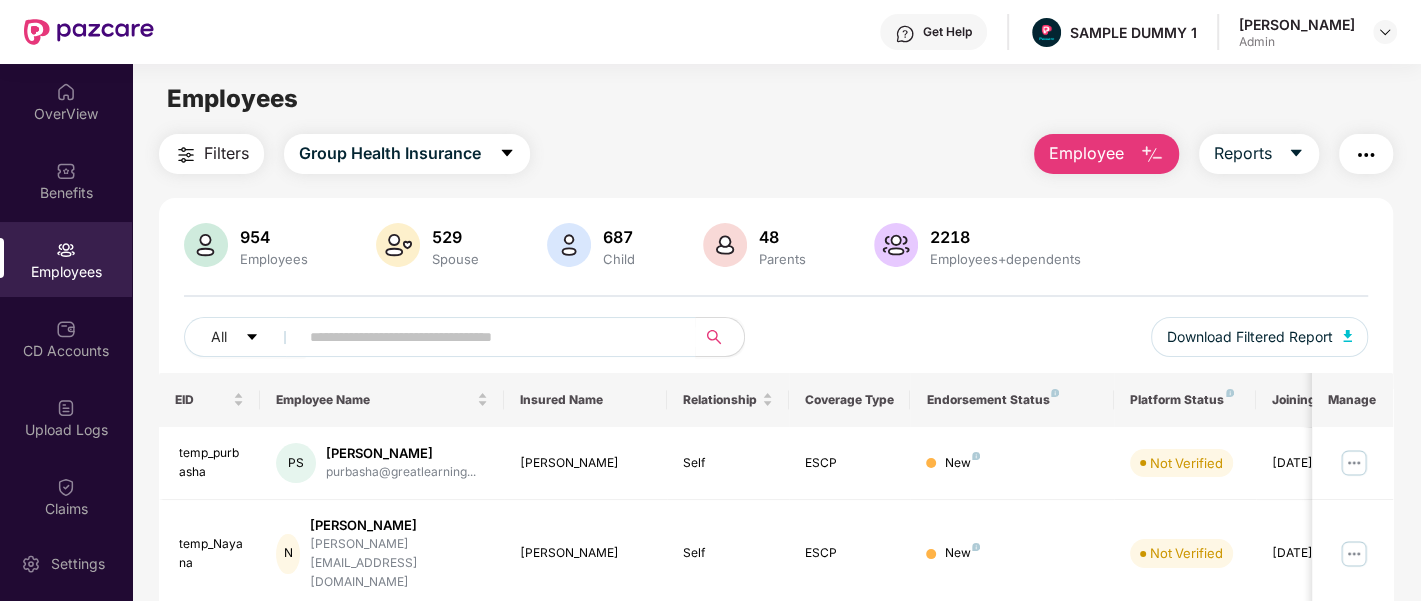 click on "Get Help" at bounding box center (947, 32) 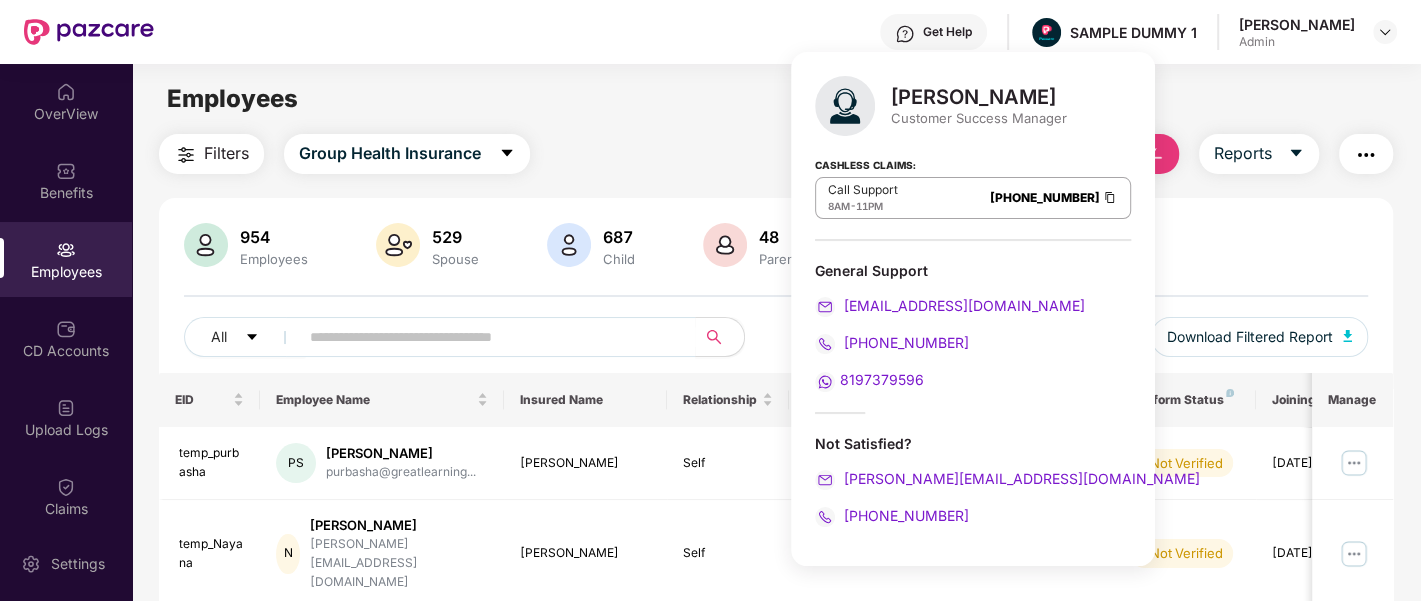 click on "Filters Group Health Insurance Employee  Reports 954 Employees 529 Spouse 687 Child [DEMOGRAPHIC_DATA] Parents 2218 Employees+dependents All Download Filtered Report EID Employee Name Insured Name Relationship Coverage Type Endorsement Status Platform Status Joining Date Manage                   temp_purbasha PS [PERSON_NAME]   [PERSON_NAME]@greatlearning... [PERSON_NAME] Self ESCP New Not Verified [DATE] temp_Nayana [GEOGRAPHIC_DATA][PERSON_NAME]   [PERSON_NAME][EMAIL_ADDRESS][DOMAIN_NAME] [PERSON_NAME]  Self ESCP New Not Verified [DATE] temp_aafia A [PERSON_NAME]   [PERSON_NAME].ujede@billennium... [PERSON_NAME]  Self ESCP New Not Verified [DATE] temp_jadhav TJ [PERSON_NAME]   [PERSON_NAME].jadhav@billenn... [PERSON_NAME] Self ESCP New Not Verified [DATE] temp_Smita S [PERSON_NAME]   [PERSON_NAME].[PERSON_NAME]@billennium.... [PERSON_NAME]  Self ESCP New Not Verified [DATE] temp_Ruchita R [PERSON_NAME]   [EMAIL_ADDRESS][DOMAIN_NAME] [PERSON_NAME]  Self ESCP New Not Verified [DATE] temp_Anirjit AG [PERSON_NAME]   [PERSON_NAME].ghosh@modenik.... [PERSON_NAME] Self ESCP New Not Verified [DATE] temp_sarwesh S" at bounding box center [776, 742] 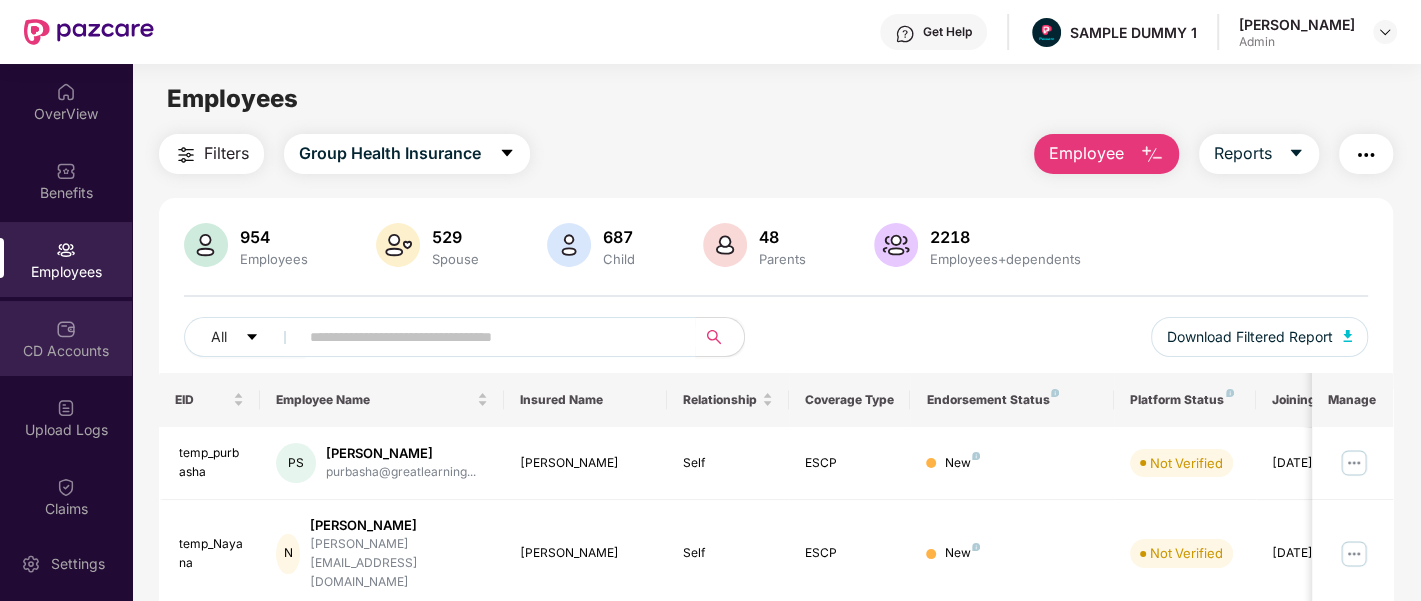 click on "CD Accounts" at bounding box center (66, 351) 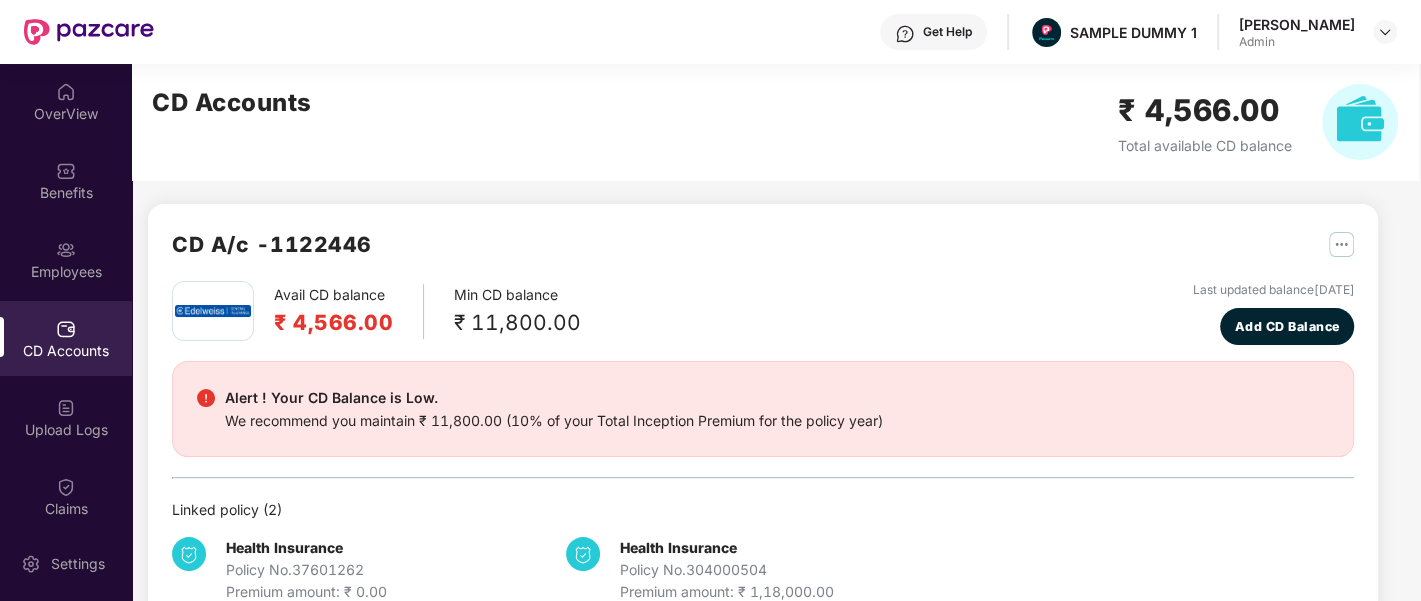 scroll, scrollTop: 1, scrollLeft: 0, axis: vertical 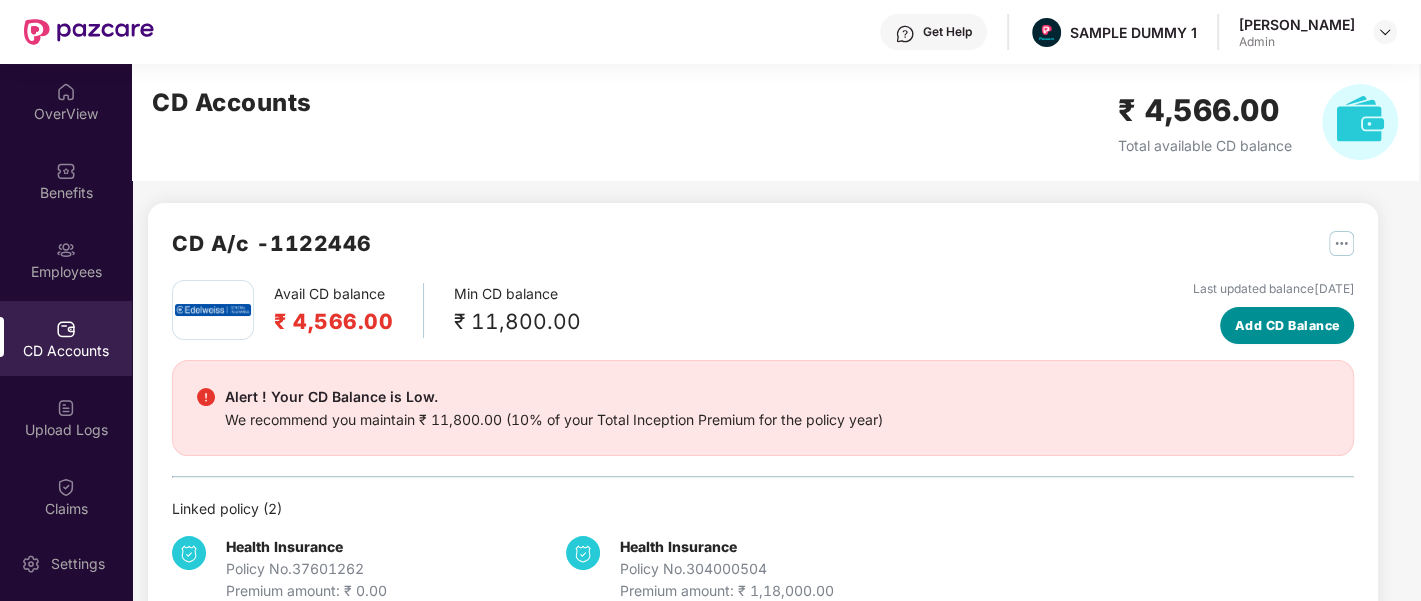 click on "Add CD Balance" at bounding box center (1287, 326) 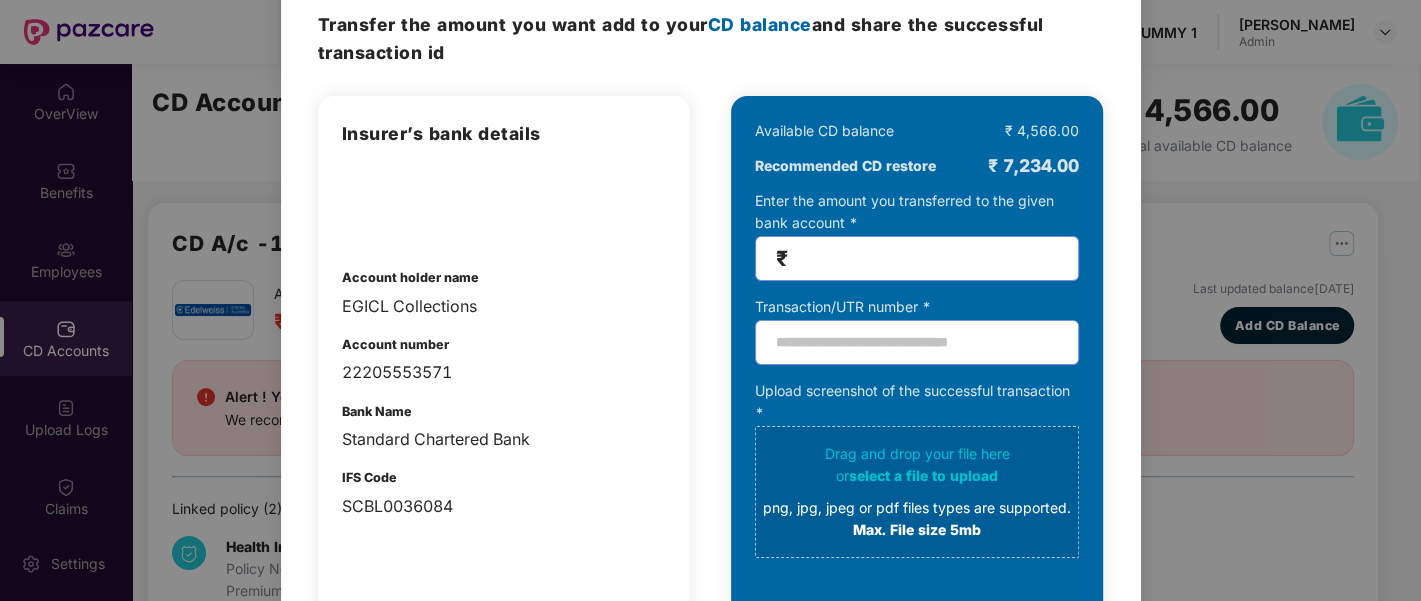 scroll, scrollTop: 84, scrollLeft: 0, axis: vertical 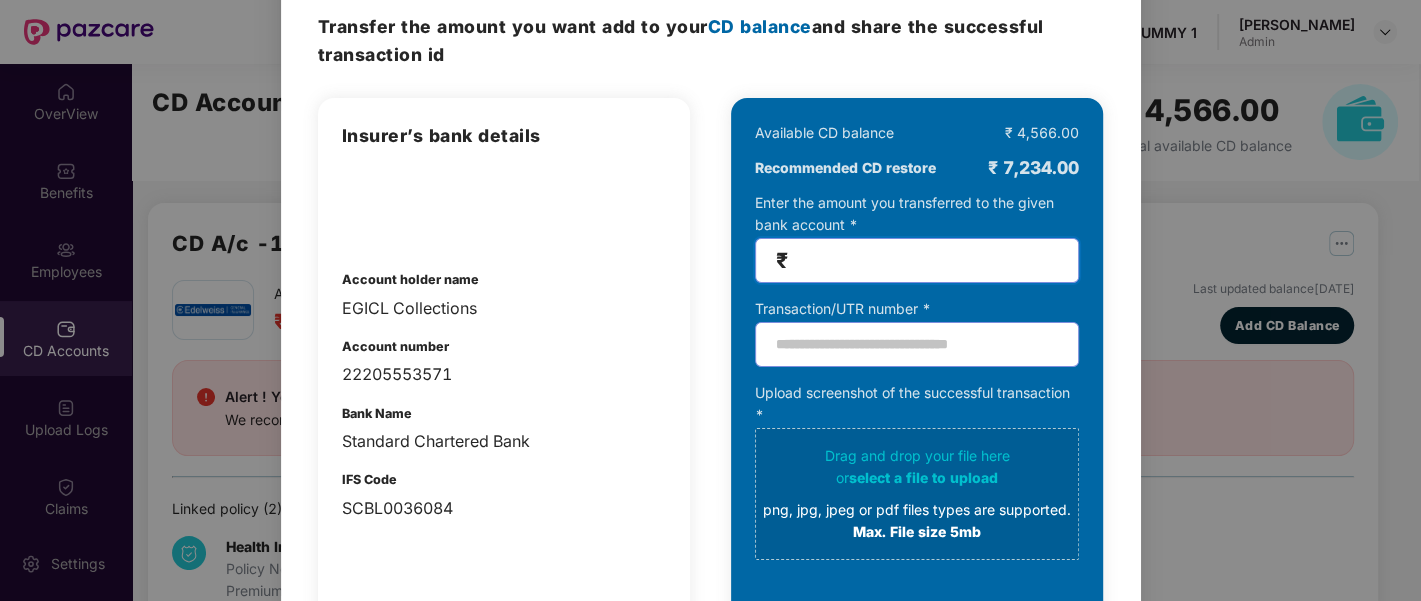 click at bounding box center [925, 260] 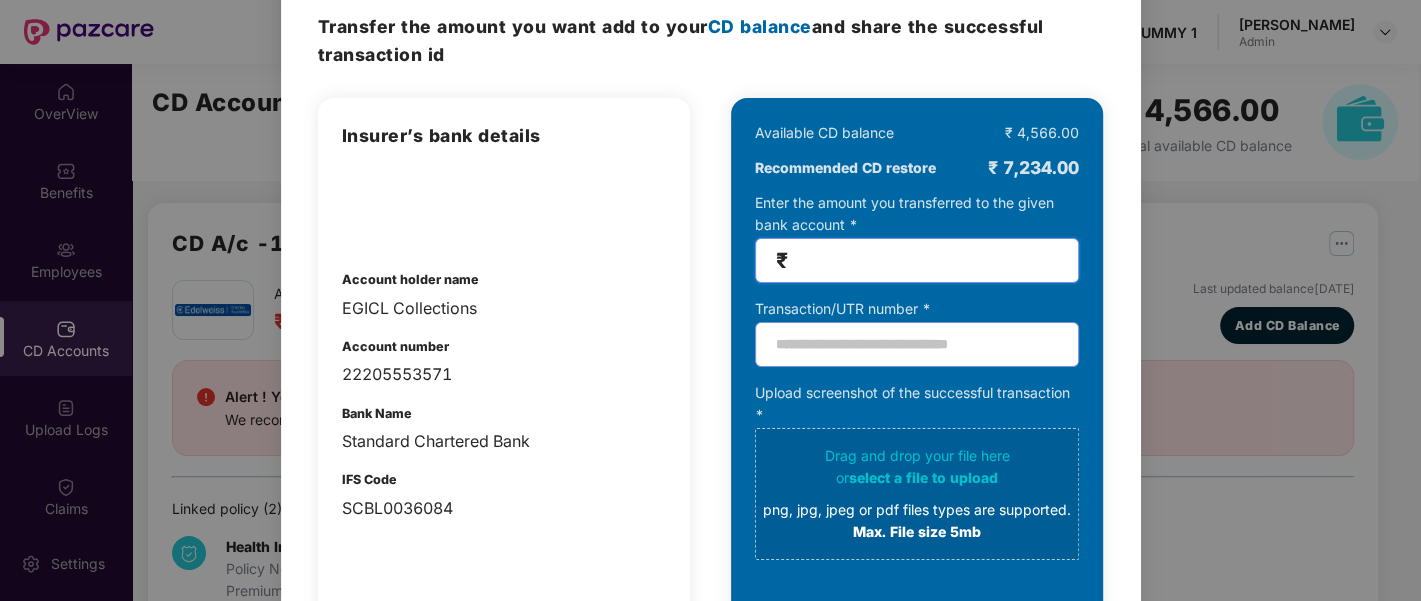 type on "****" 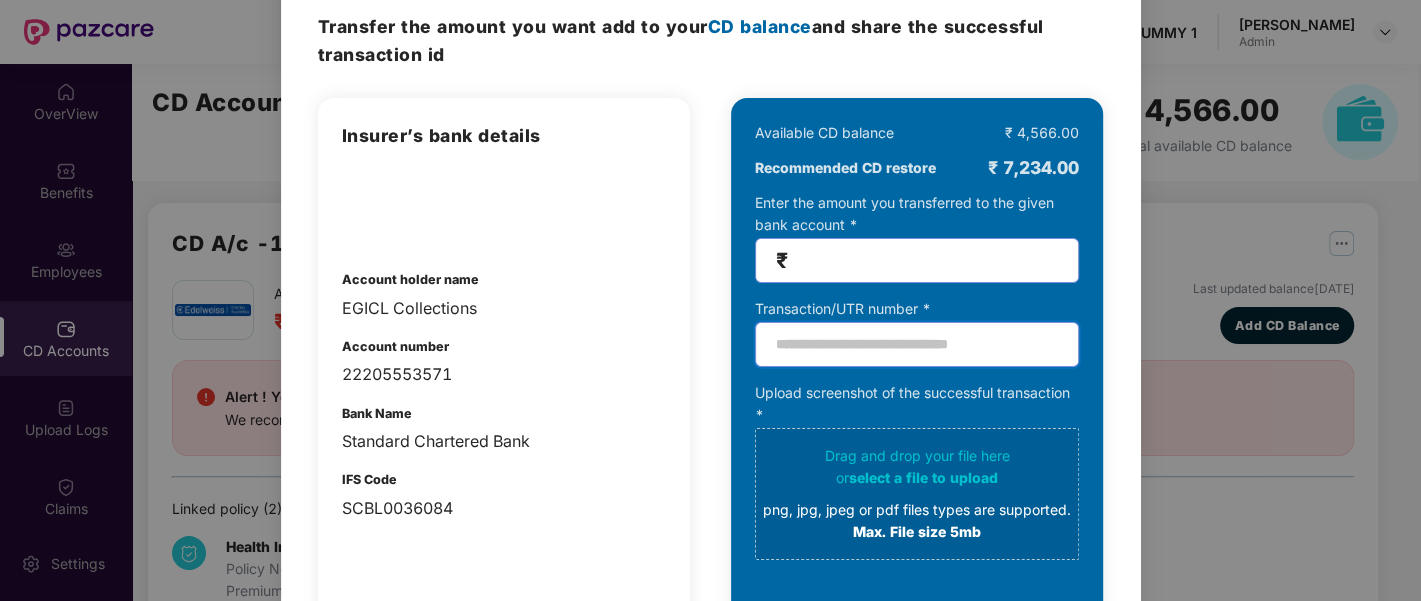 click at bounding box center [917, 344] 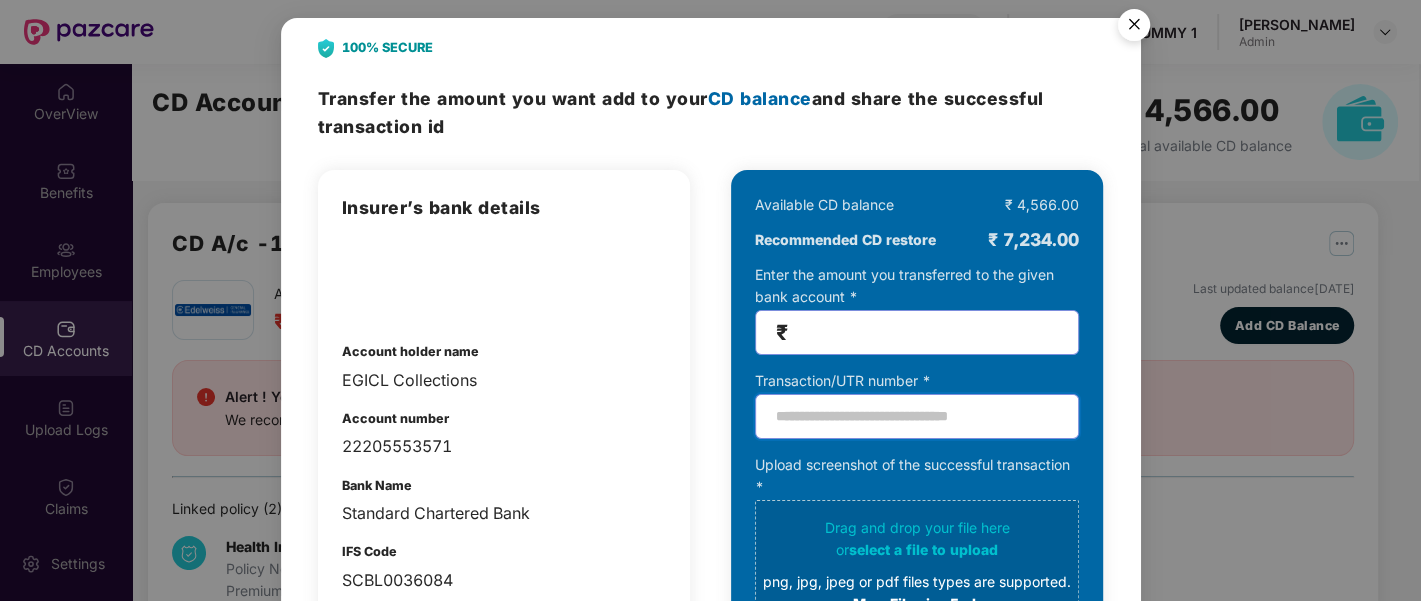 scroll, scrollTop: 0, scrollLeft: 0, axis: both 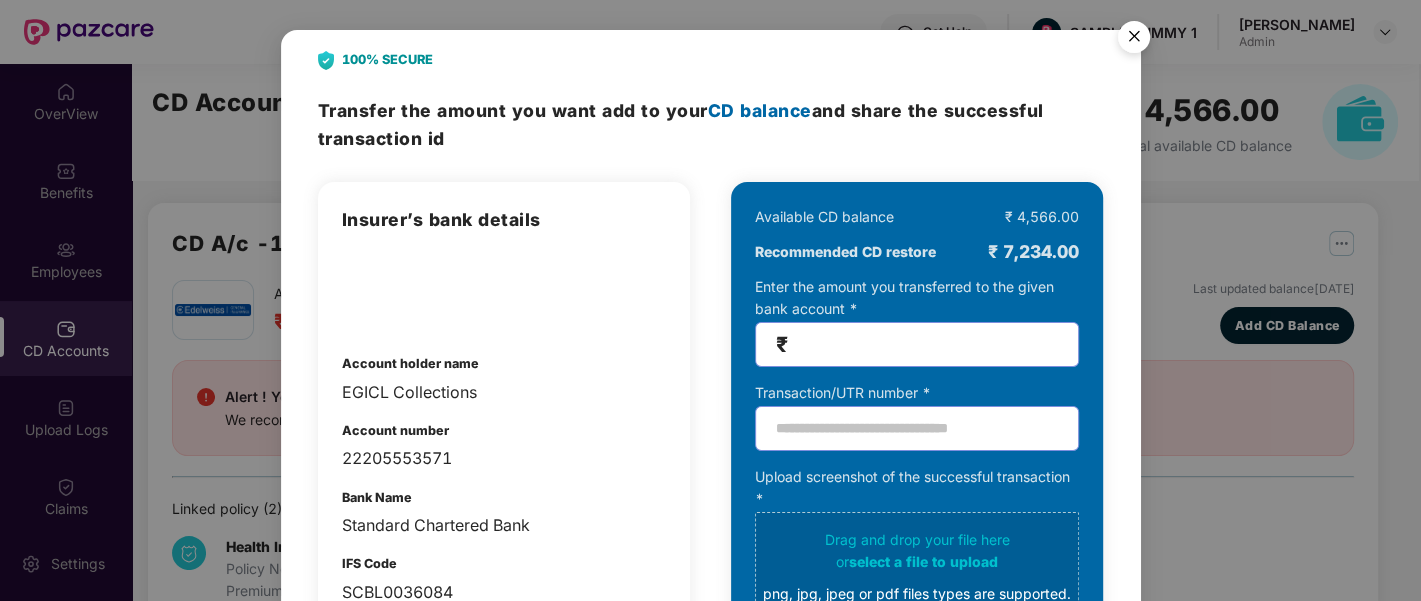 click at bounding box center [1134, 40] 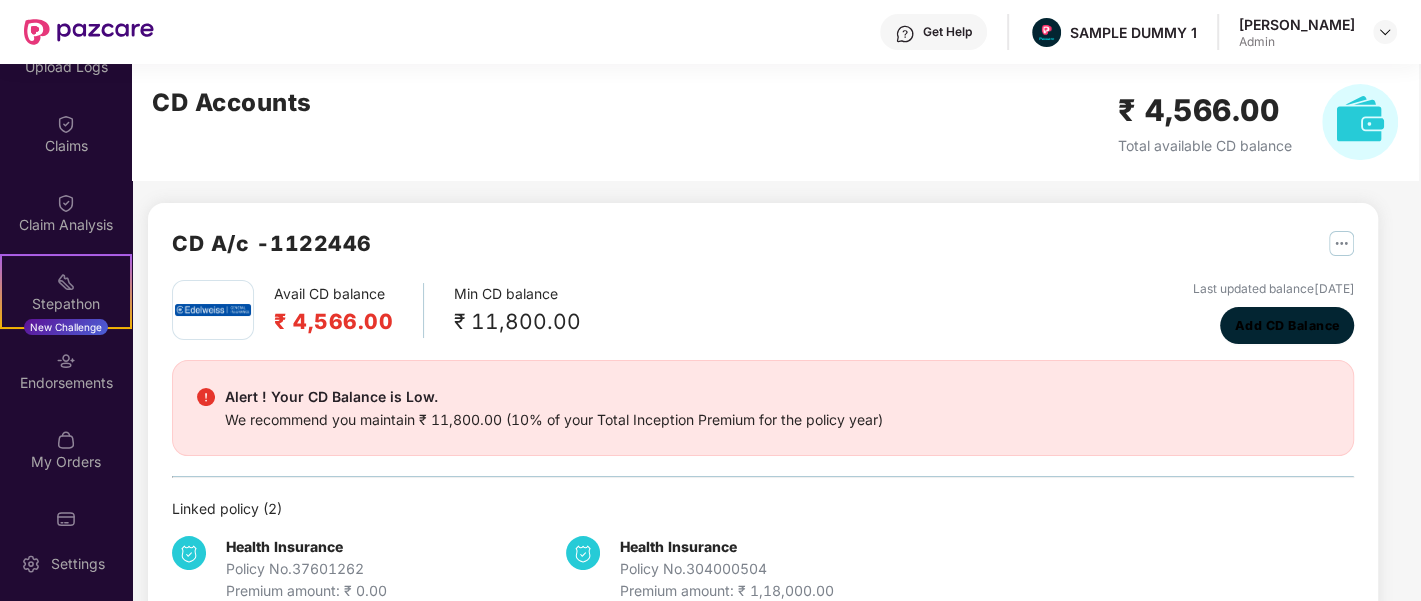 scroll, scrollTop: 405, scrollLeft: 0, axis: vertical 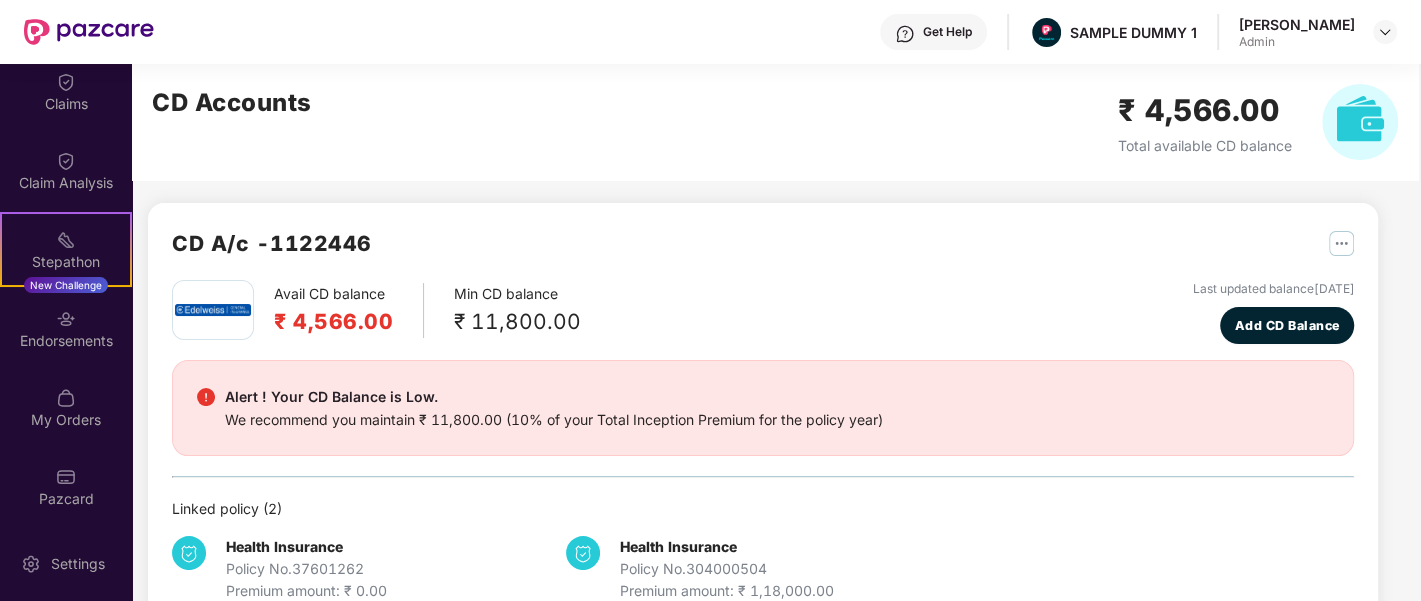 click on "My Orders" at bounding box center (66, 407) 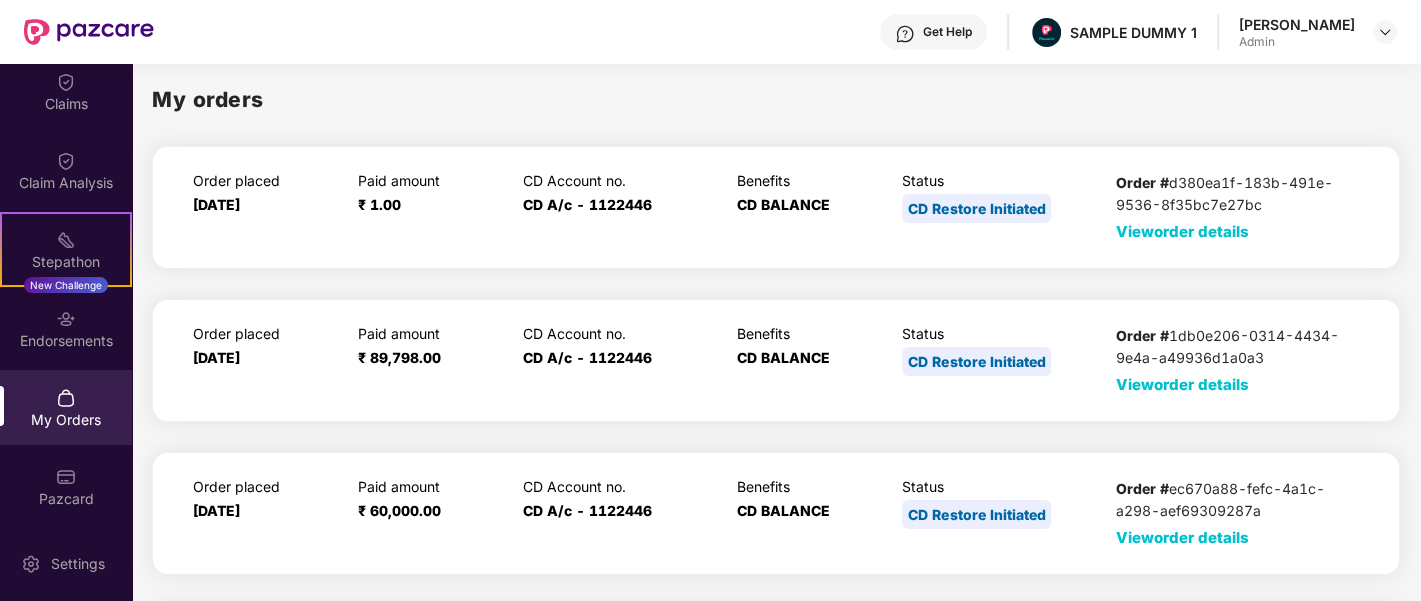click on "View  order details" at bounding box center [1182, 231] 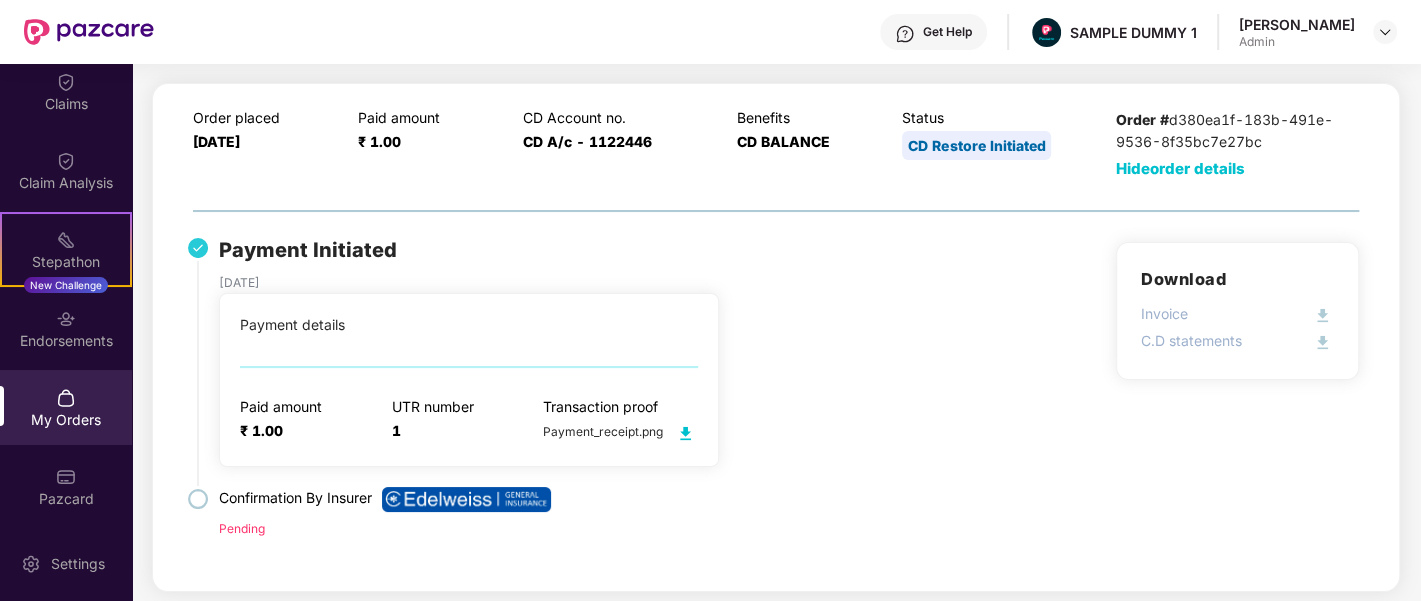 scroll, scrollTop: 62, scrollLeft: 0, axis: vertical 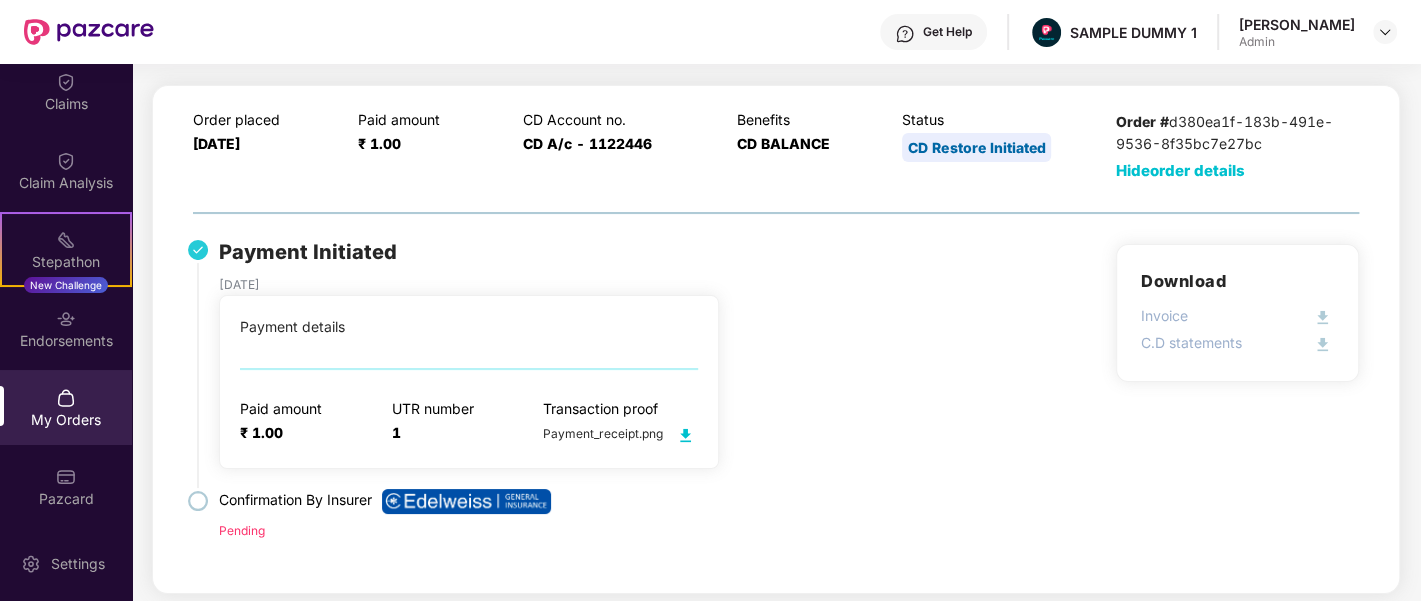 click on "Hide  order details" at bounding box center [1180, 170] 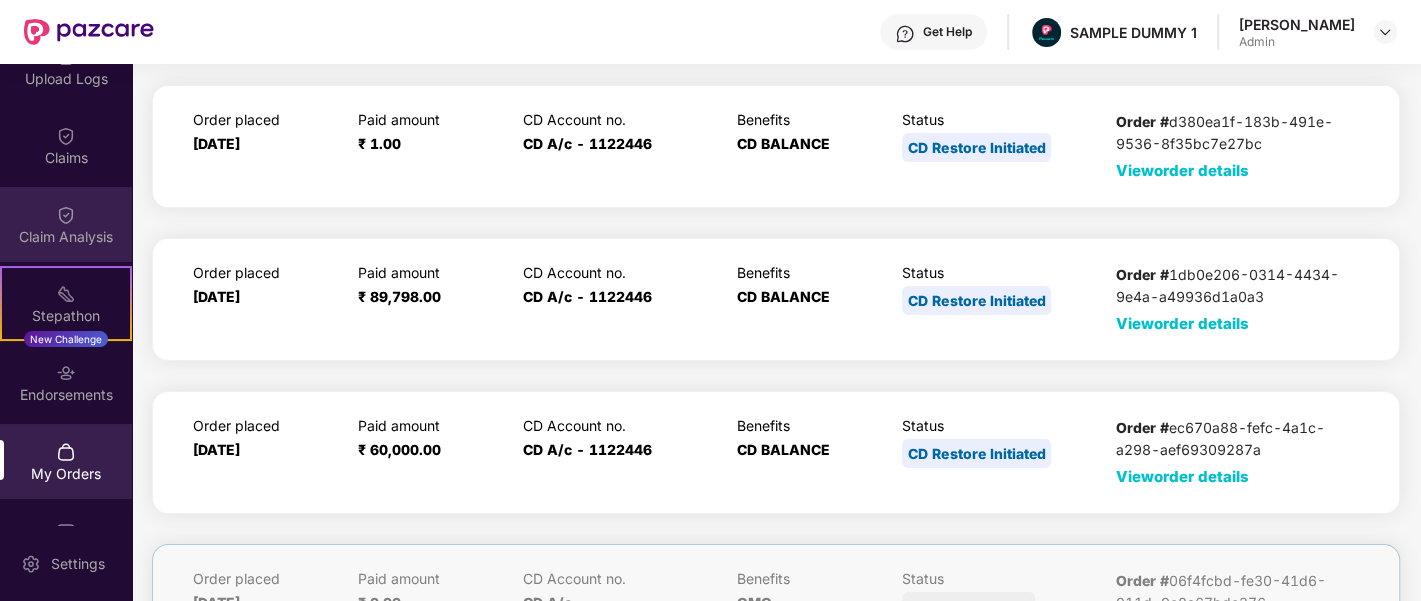 scroll, scrollTop: 268, scrollLeft: 0, axis: vertical 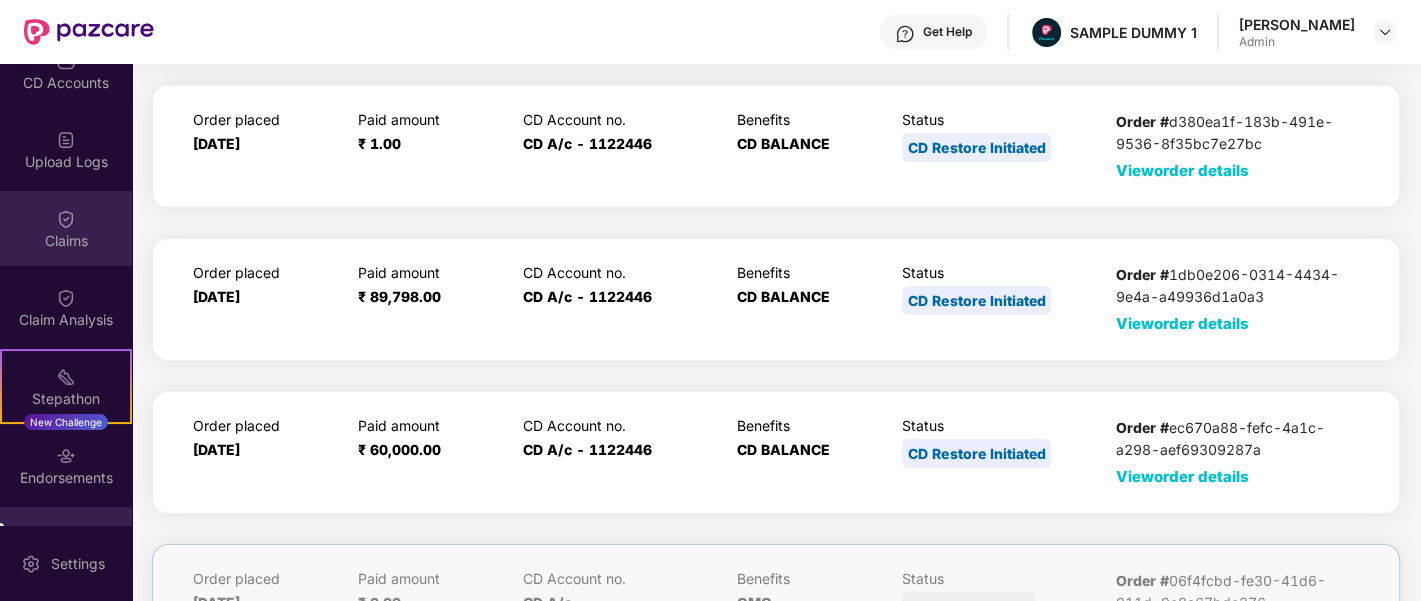 click at bounding box center [66, 219] 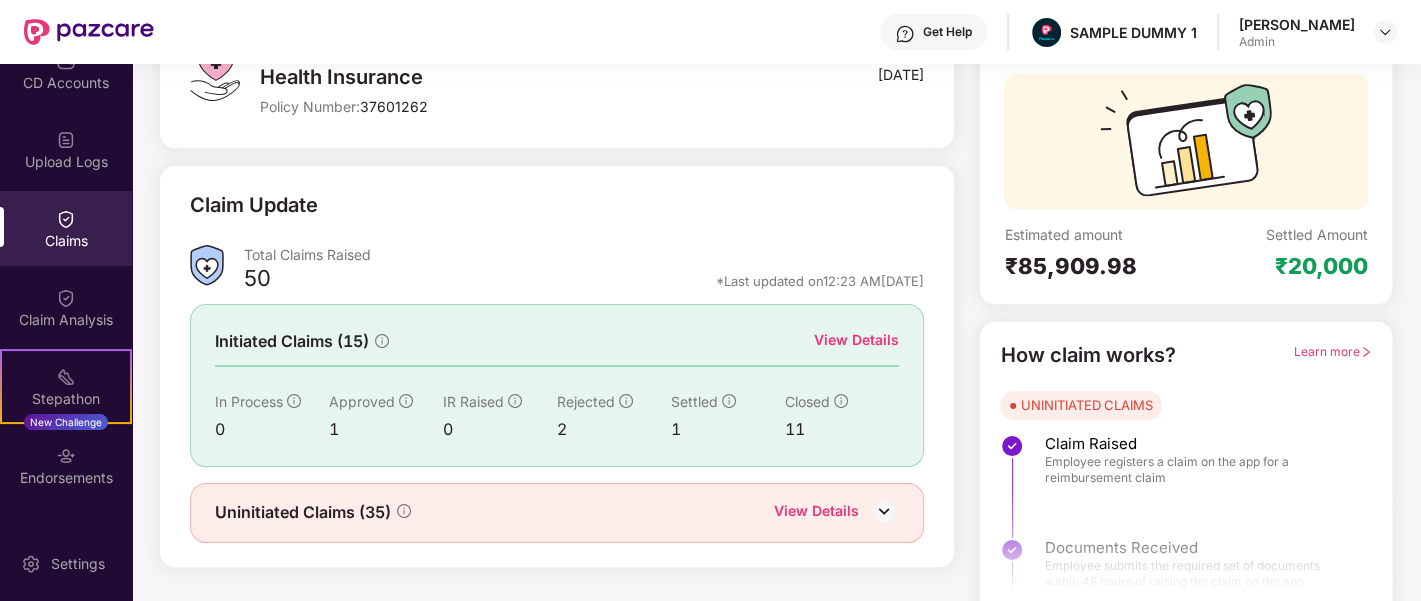 scroll, scrollTop: 180, scrollLeft: 0, axis: vertical 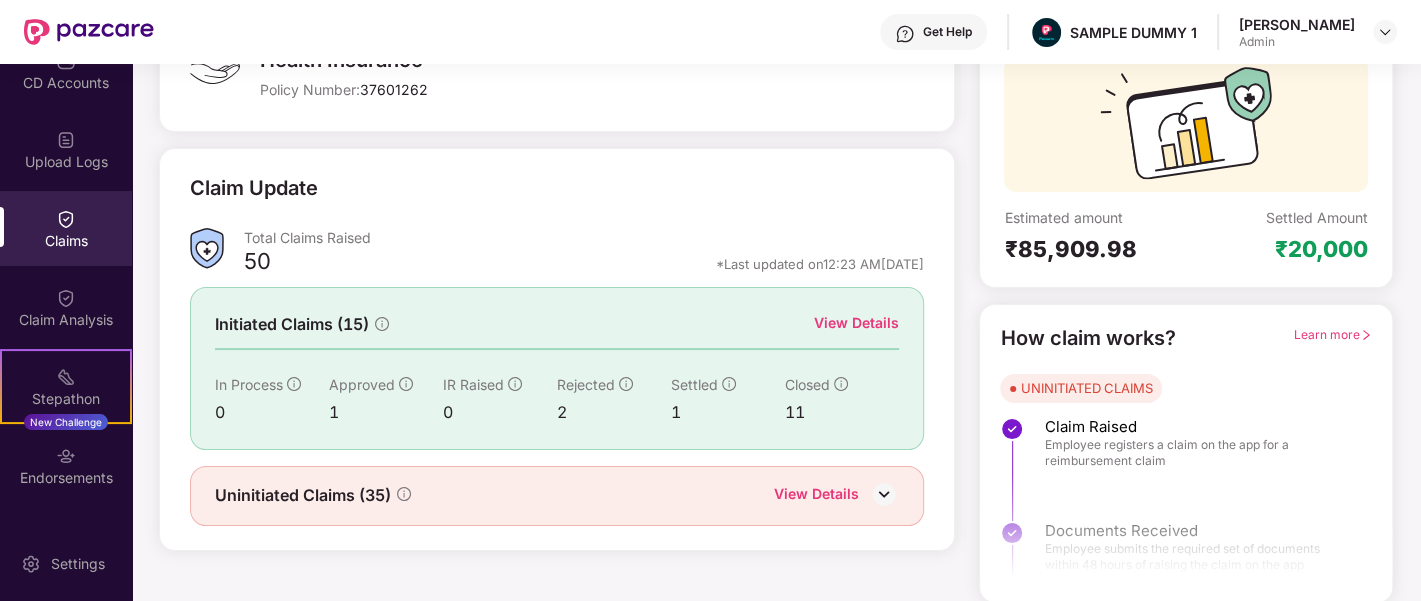 click on "View Details" at bounding box center (856, 323) 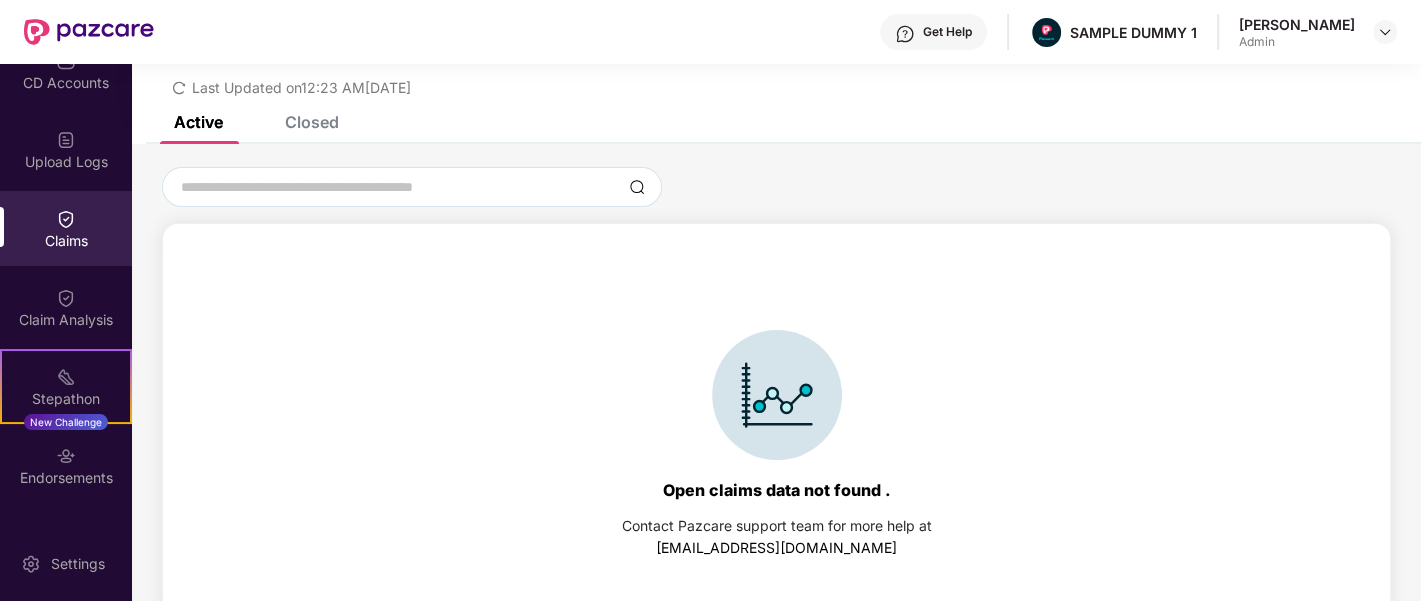 scroll, scrollTop: 85, scrollLeft: 0, axis: vertical 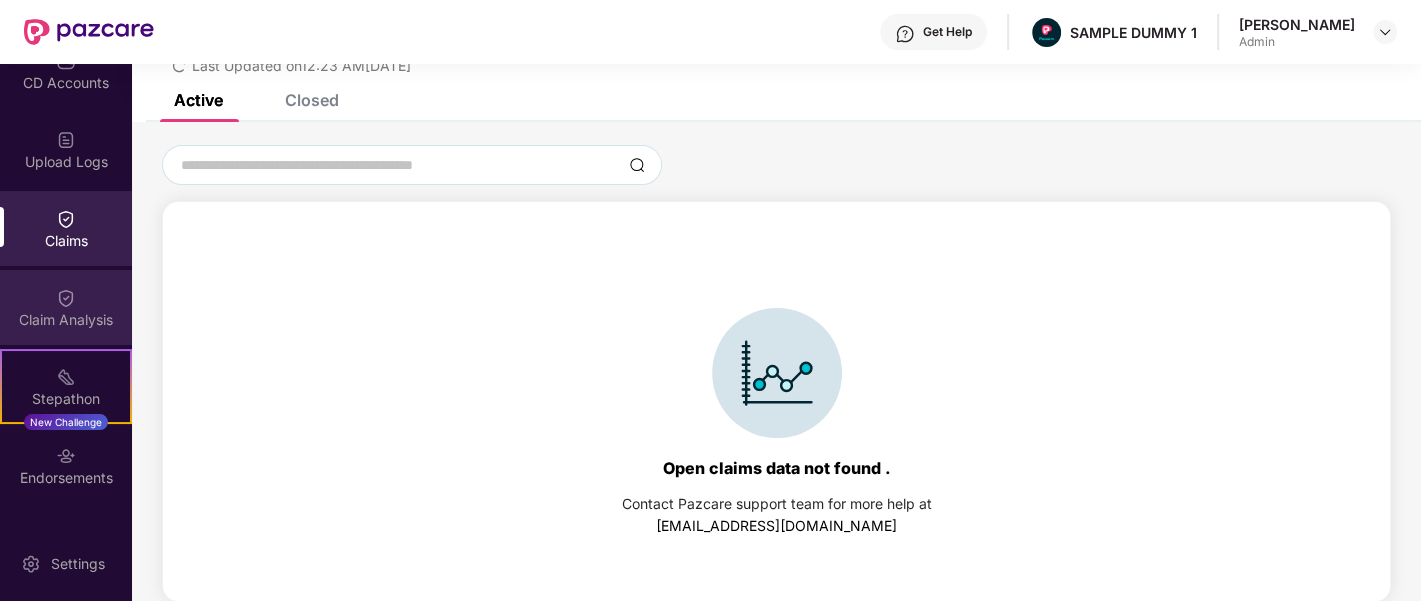 click on "Claim Analysis" at bounding box center [66, 320] 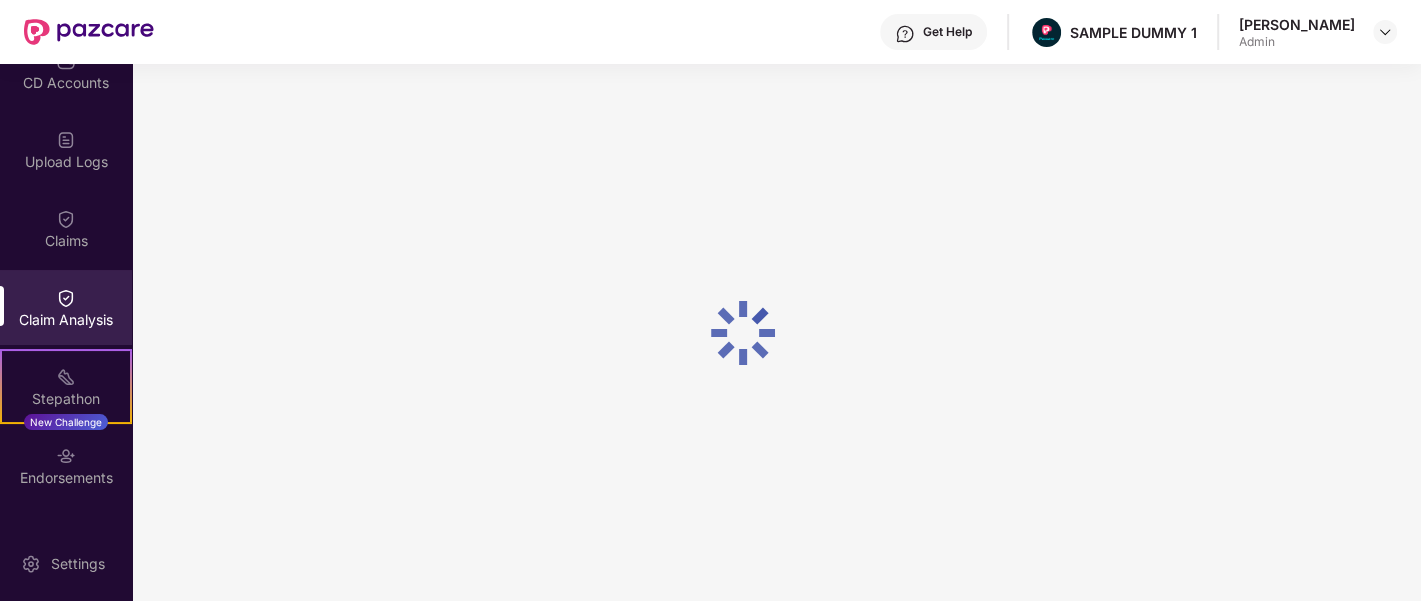 scroll, scrollTop: 0, scrollLeft: 0, axis: both 